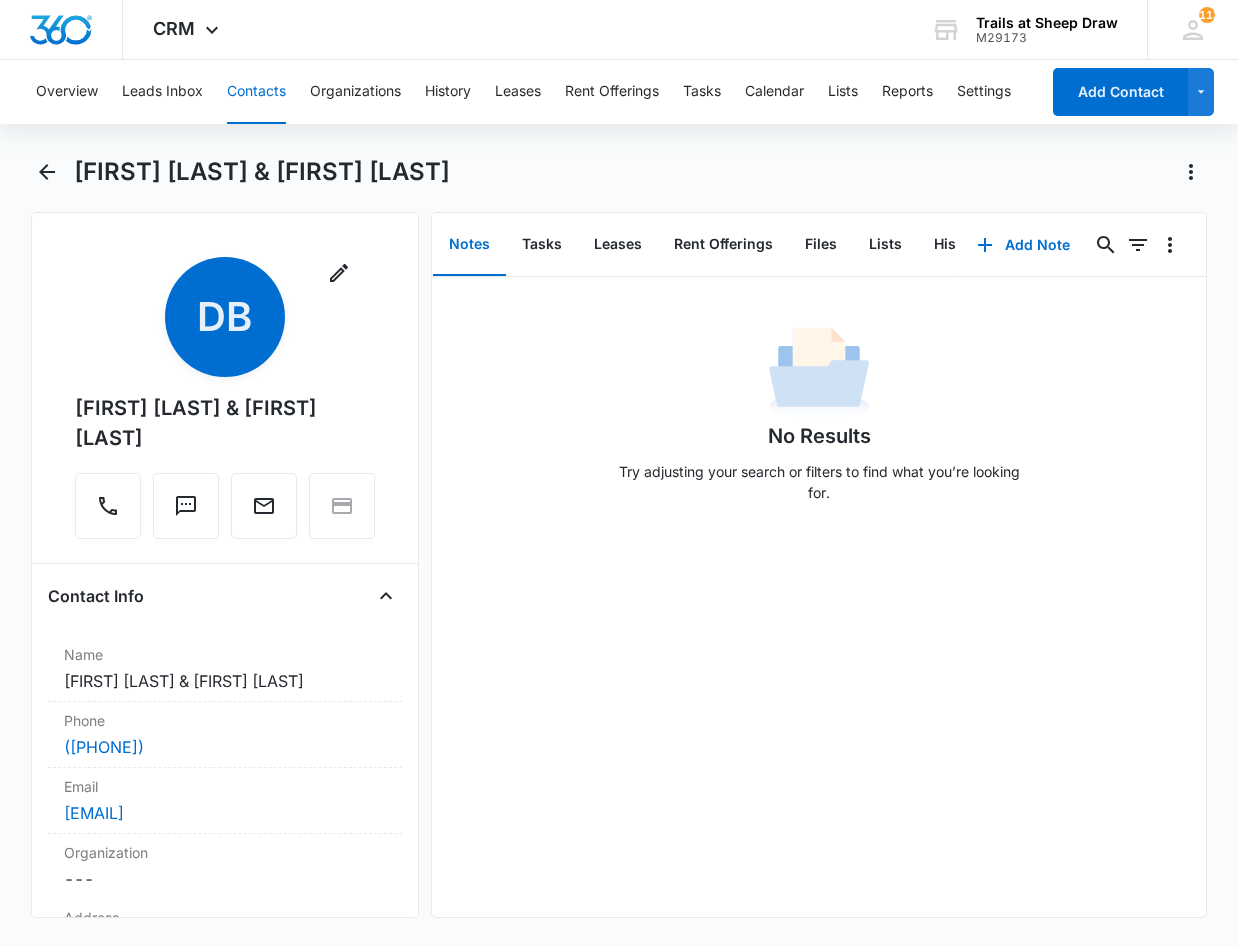 scroll, scrollTop: 0, scrollLeft: 0, axis: both 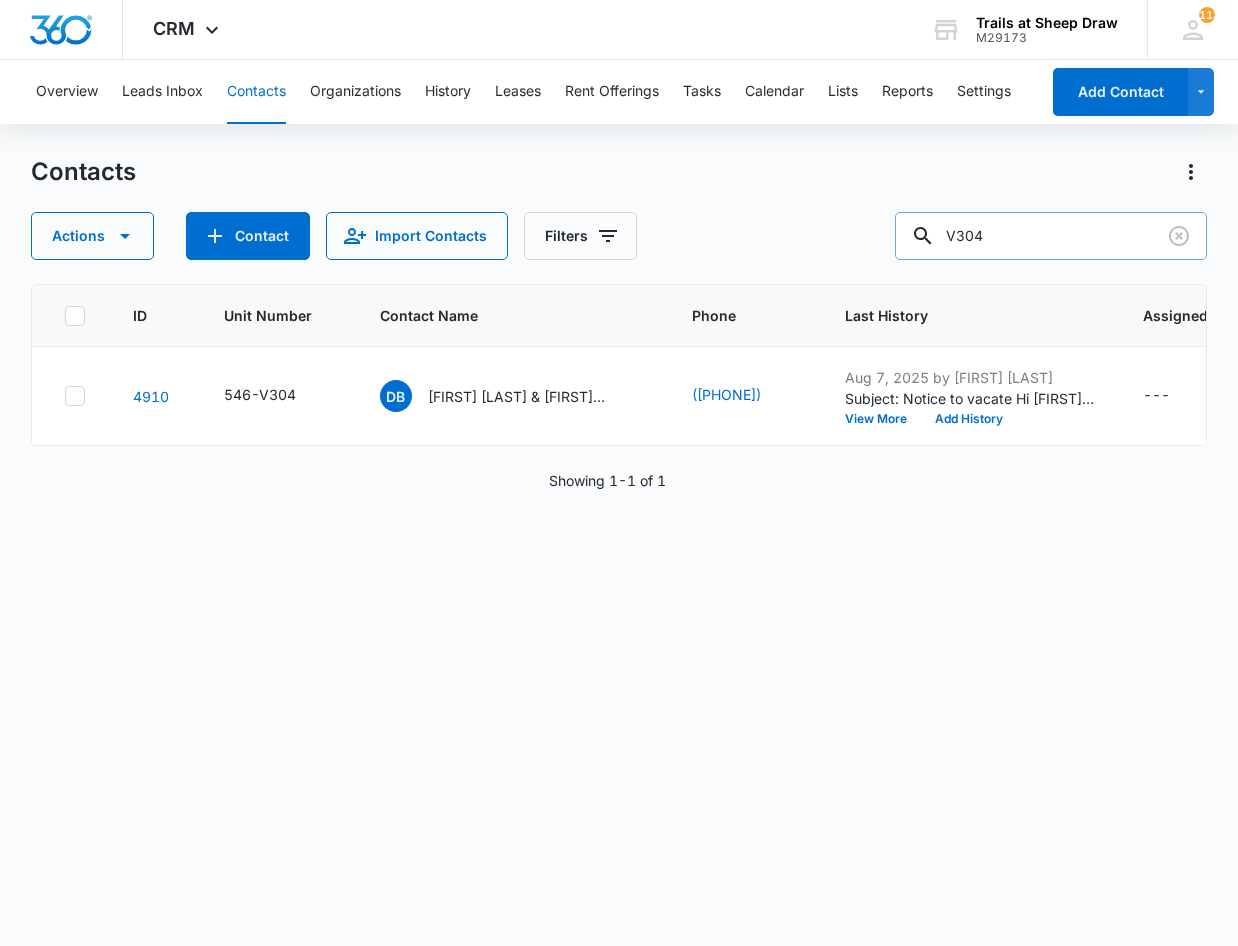 click on "V304" at bounding box center (1051, 236) 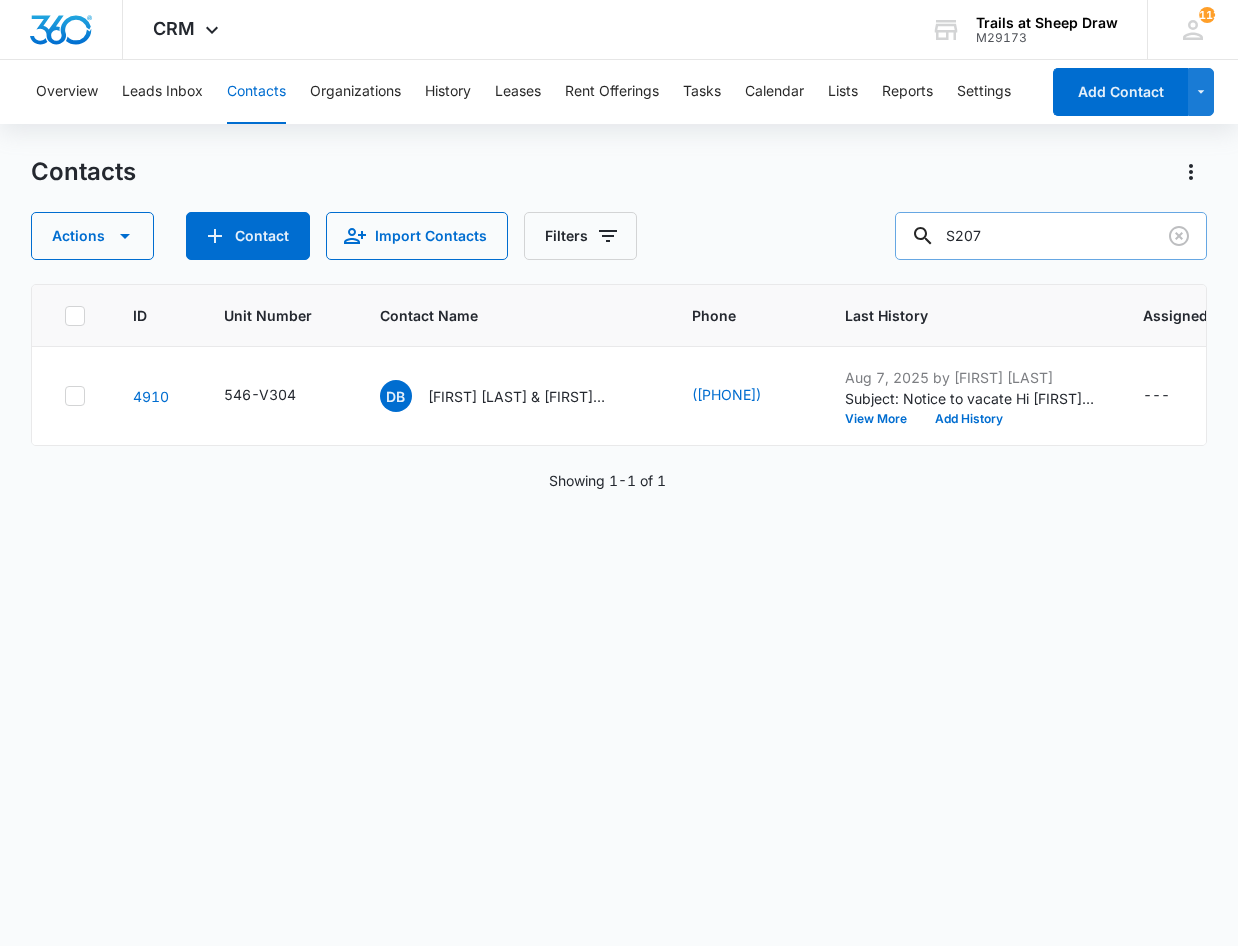 type on "S207" 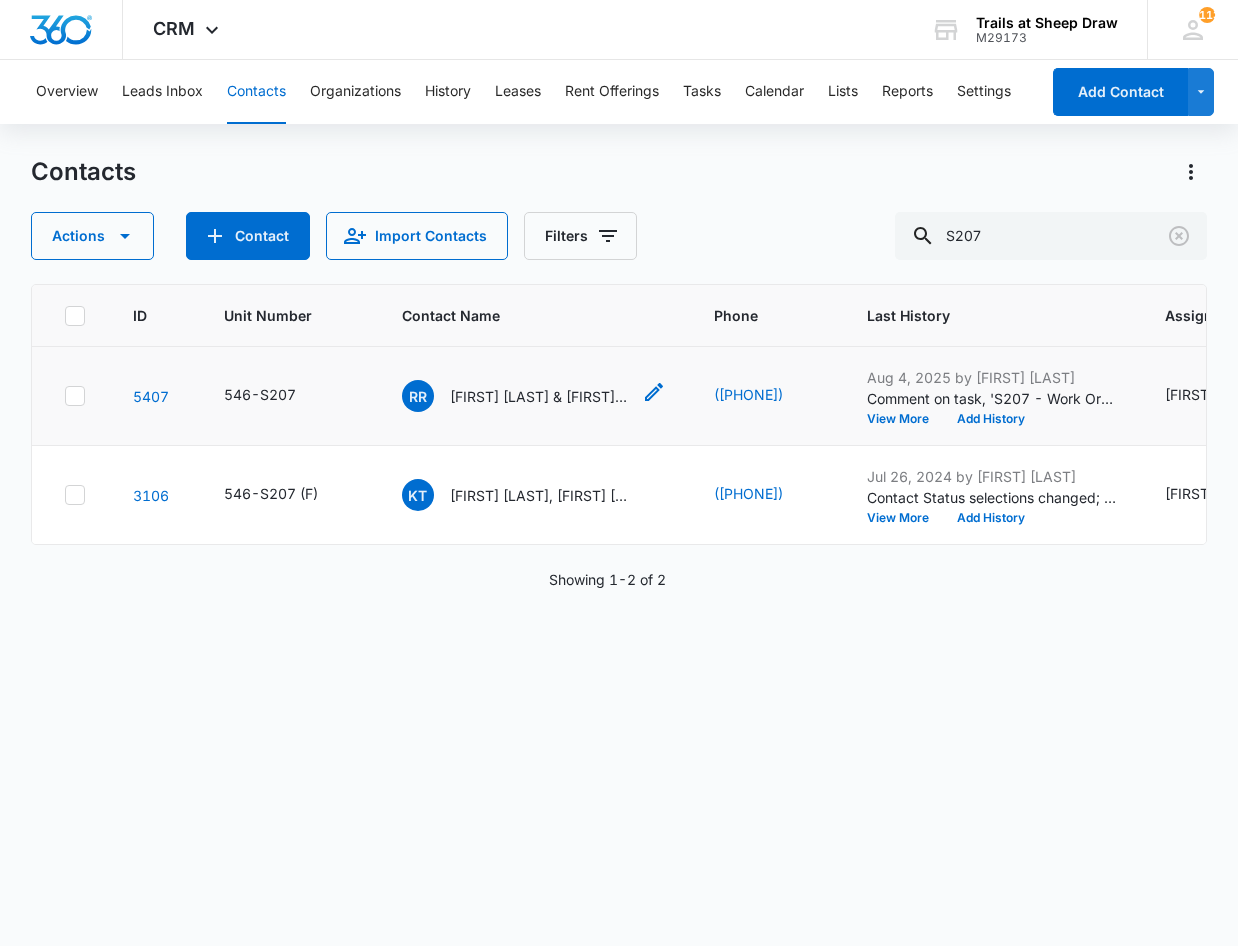 click on "[FIRST] [LAST] & [FIRST] [LAST]" at bounding box center [540, 396] 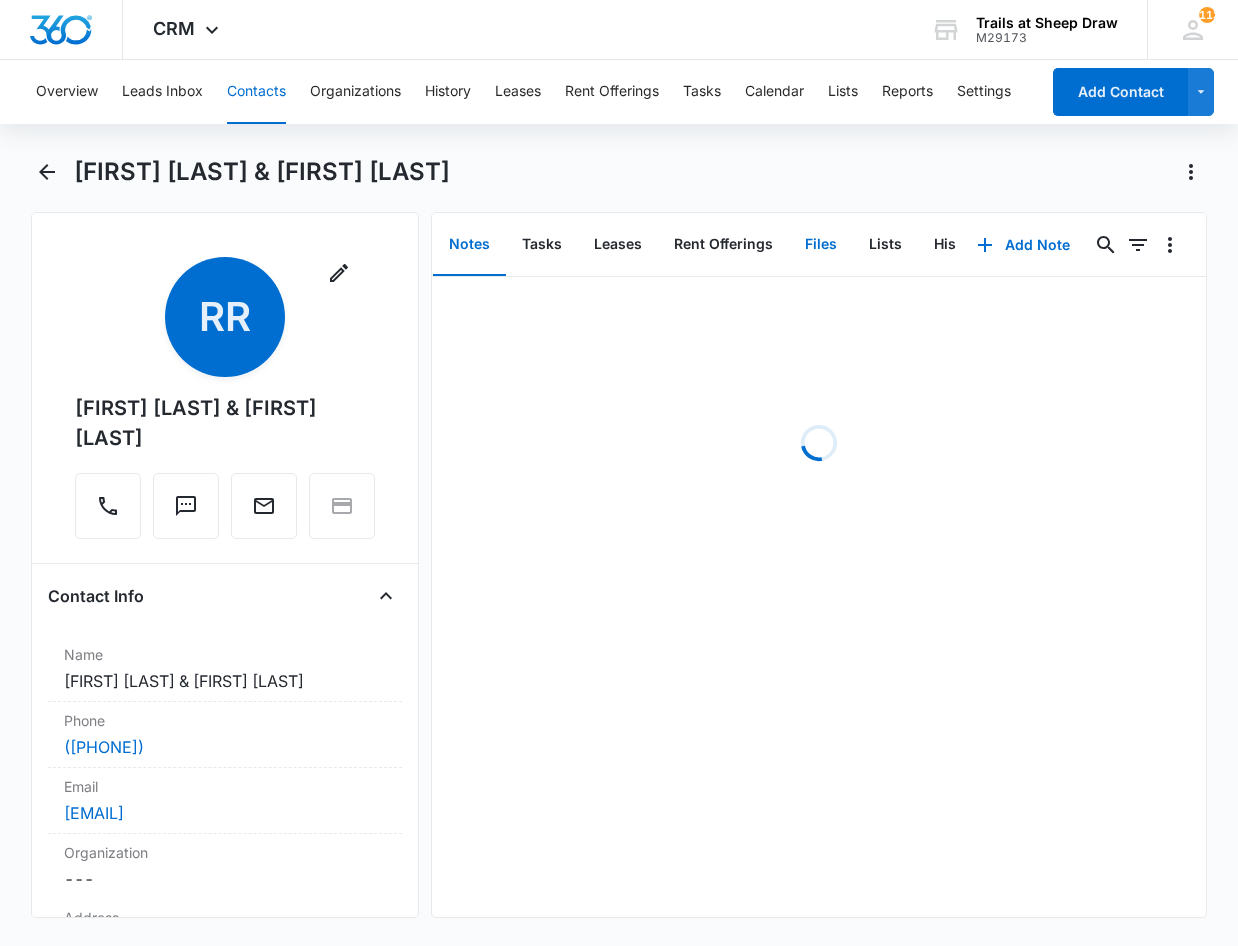 click on "Files" at bounding box center (821, 245) 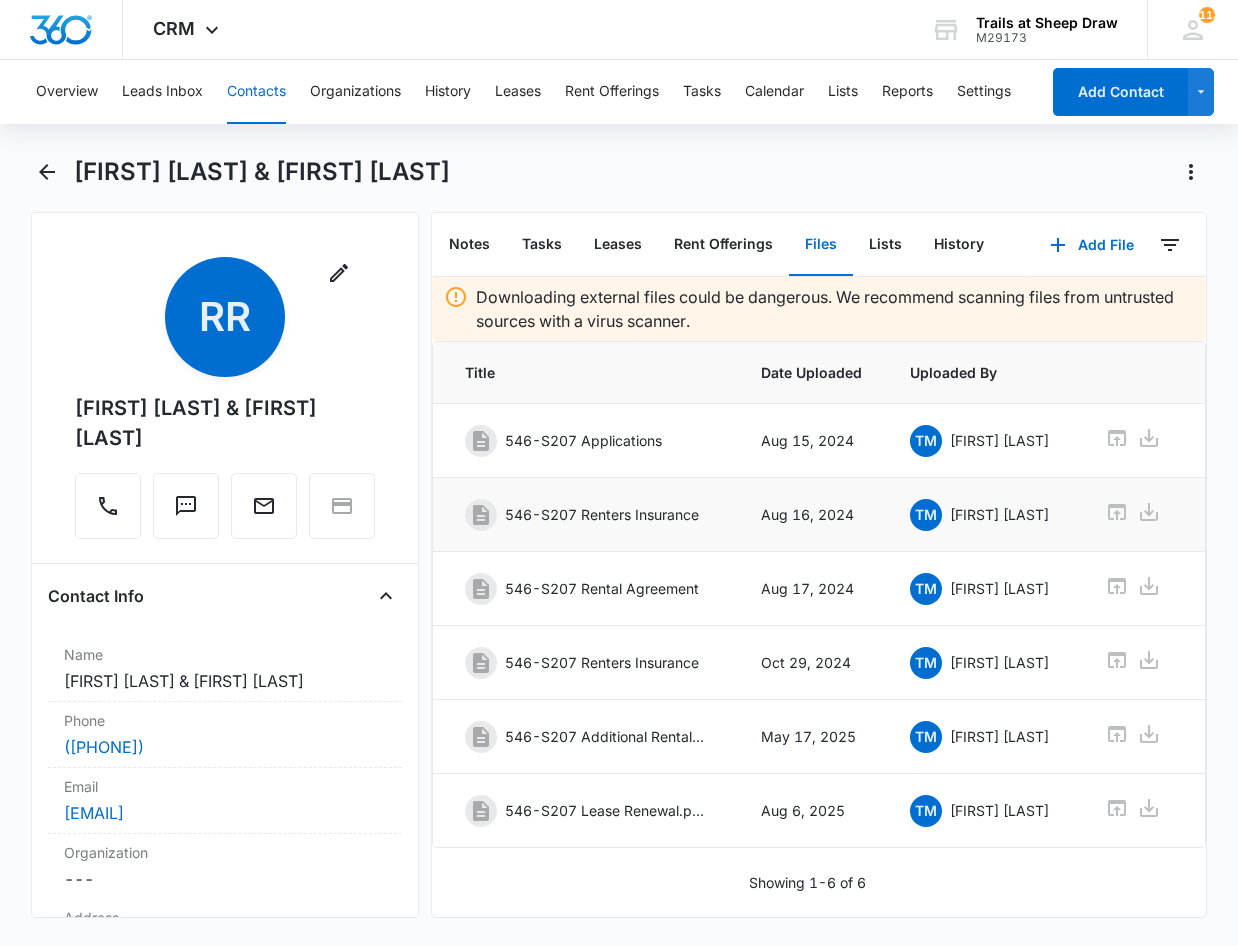 scroll, scrollTop: 6, scrollLeft: 0, axis: vertical 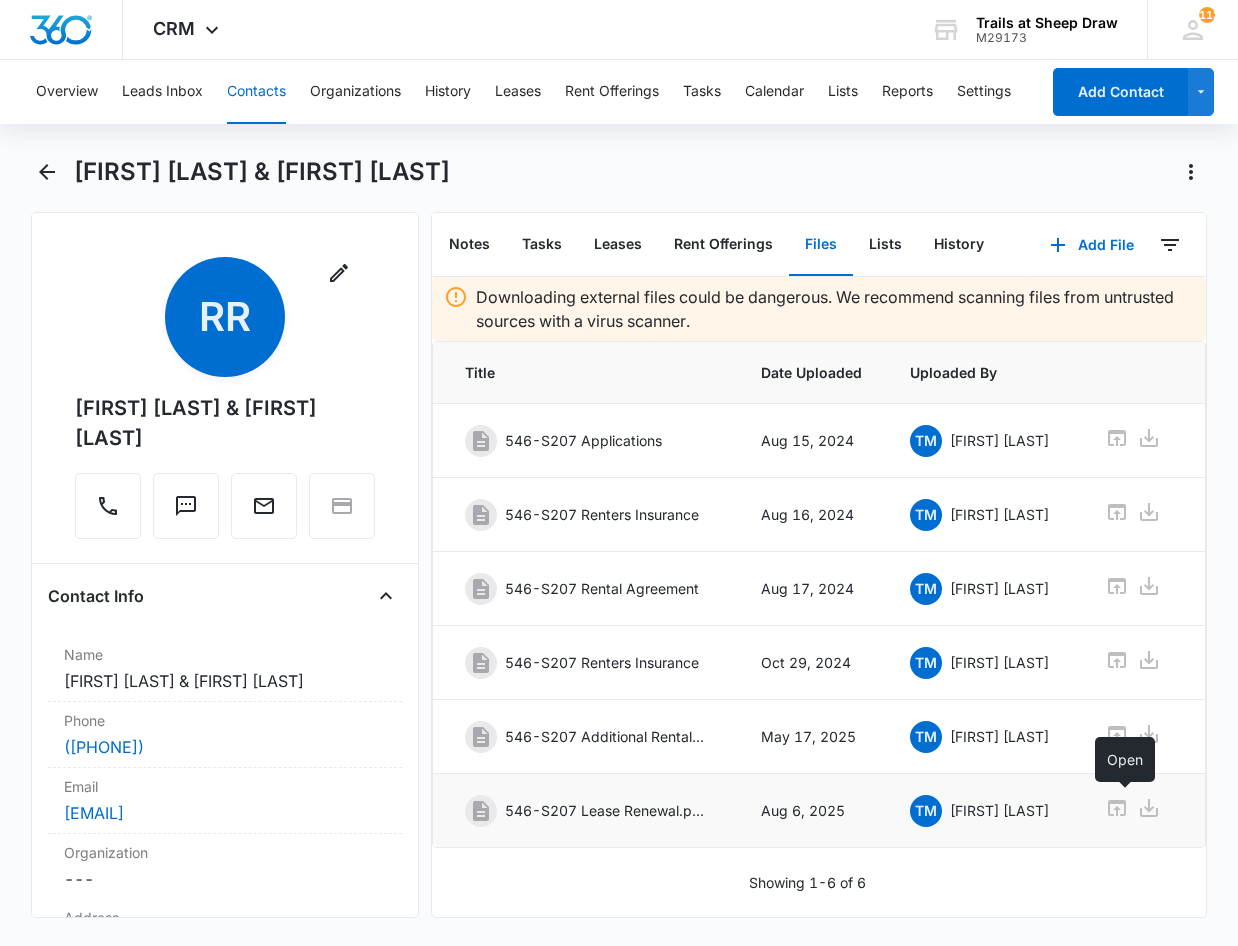 click 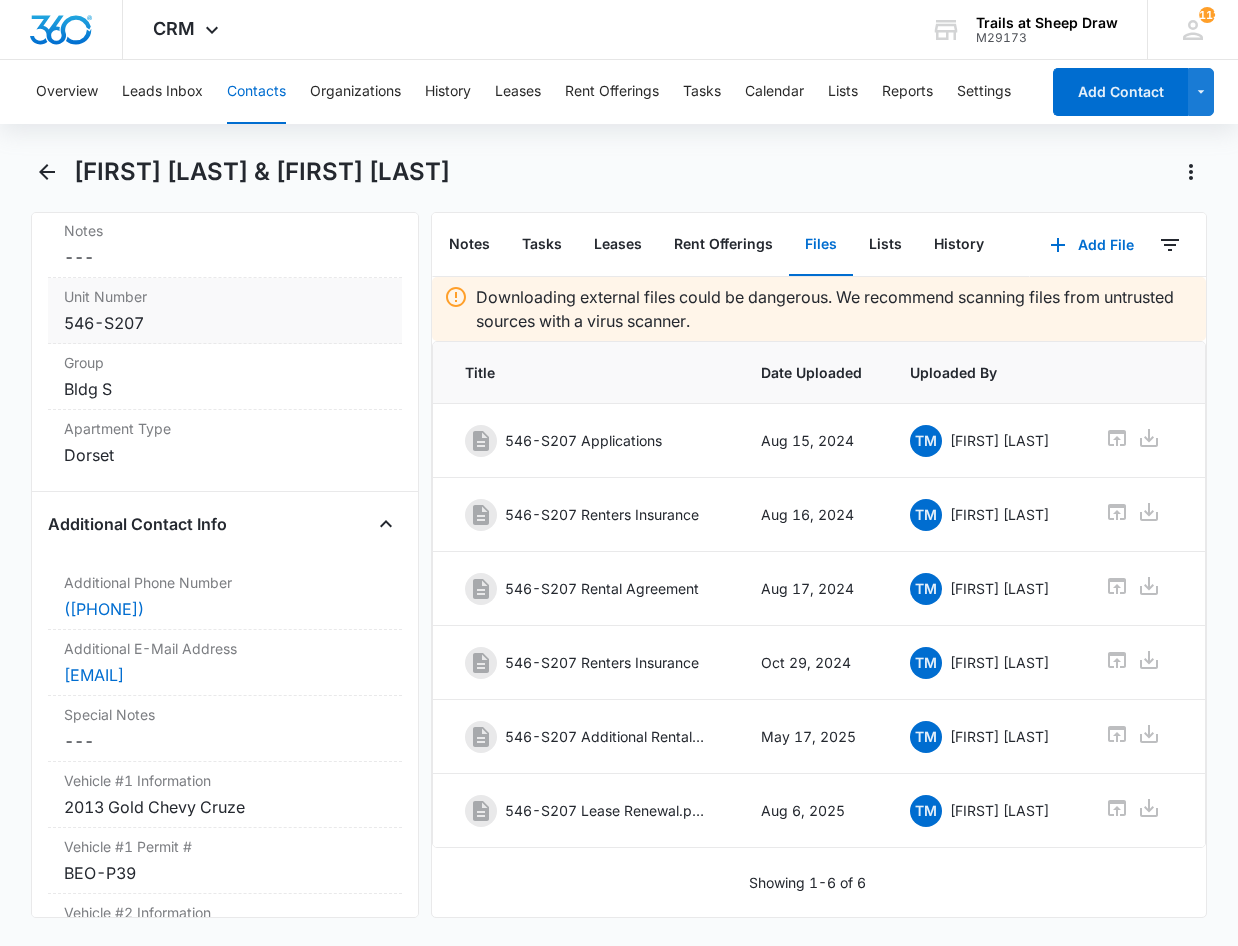 scroll, scrollTop: 1600, scrollLeft: 0, axis: vertical 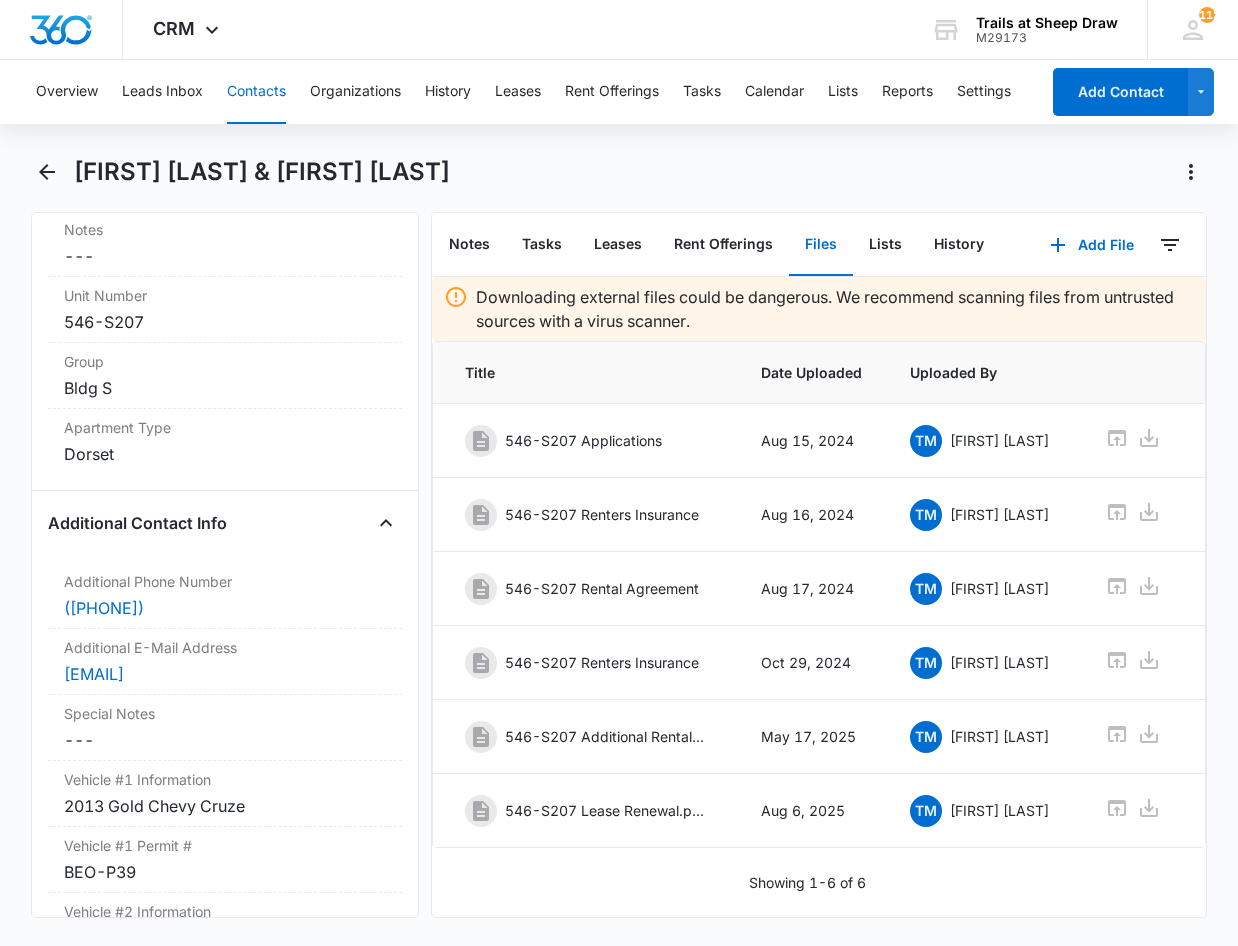 click on "Contacts" at bounding box center (256, 92) 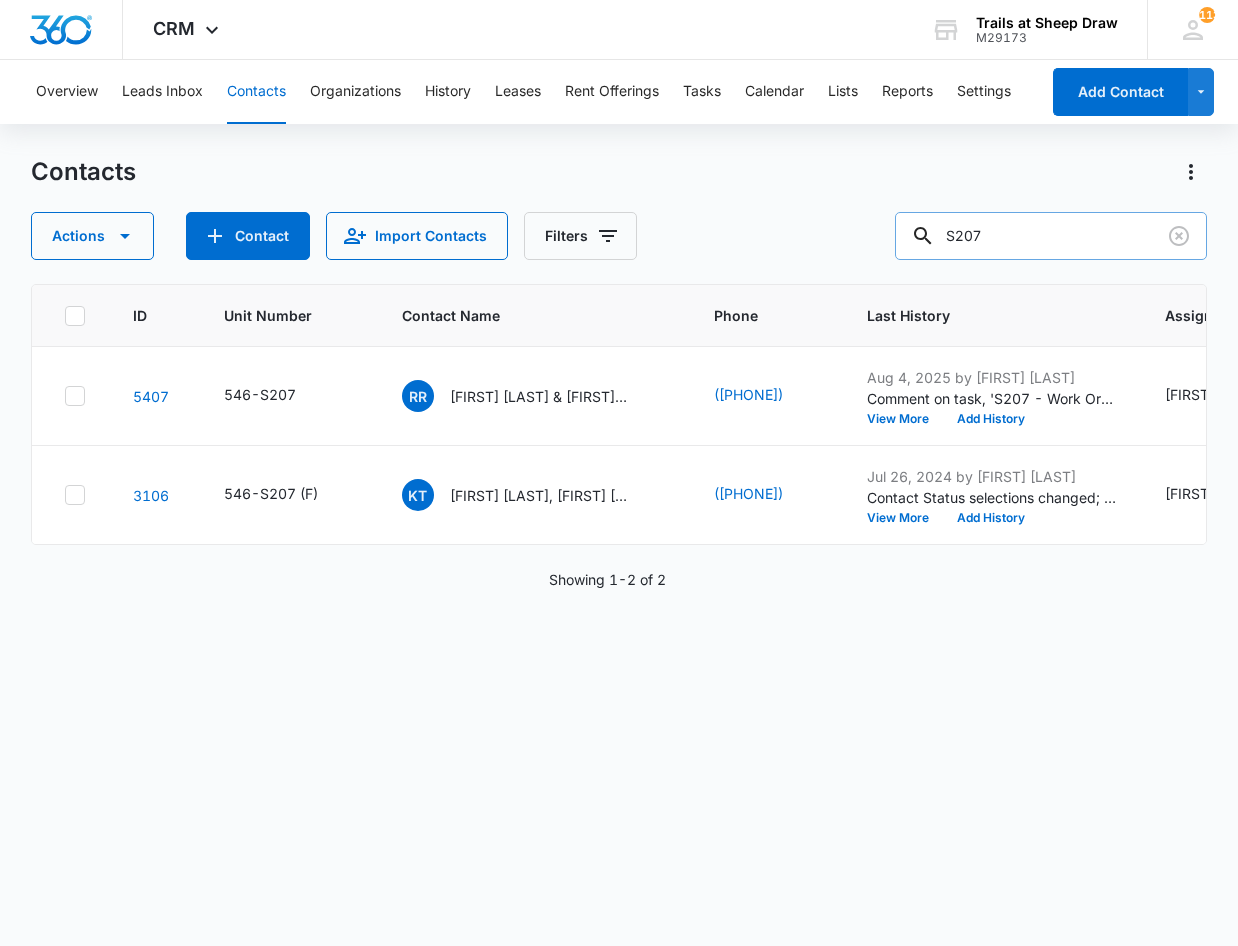 click on "S207" at bounding box center (1051, 236) 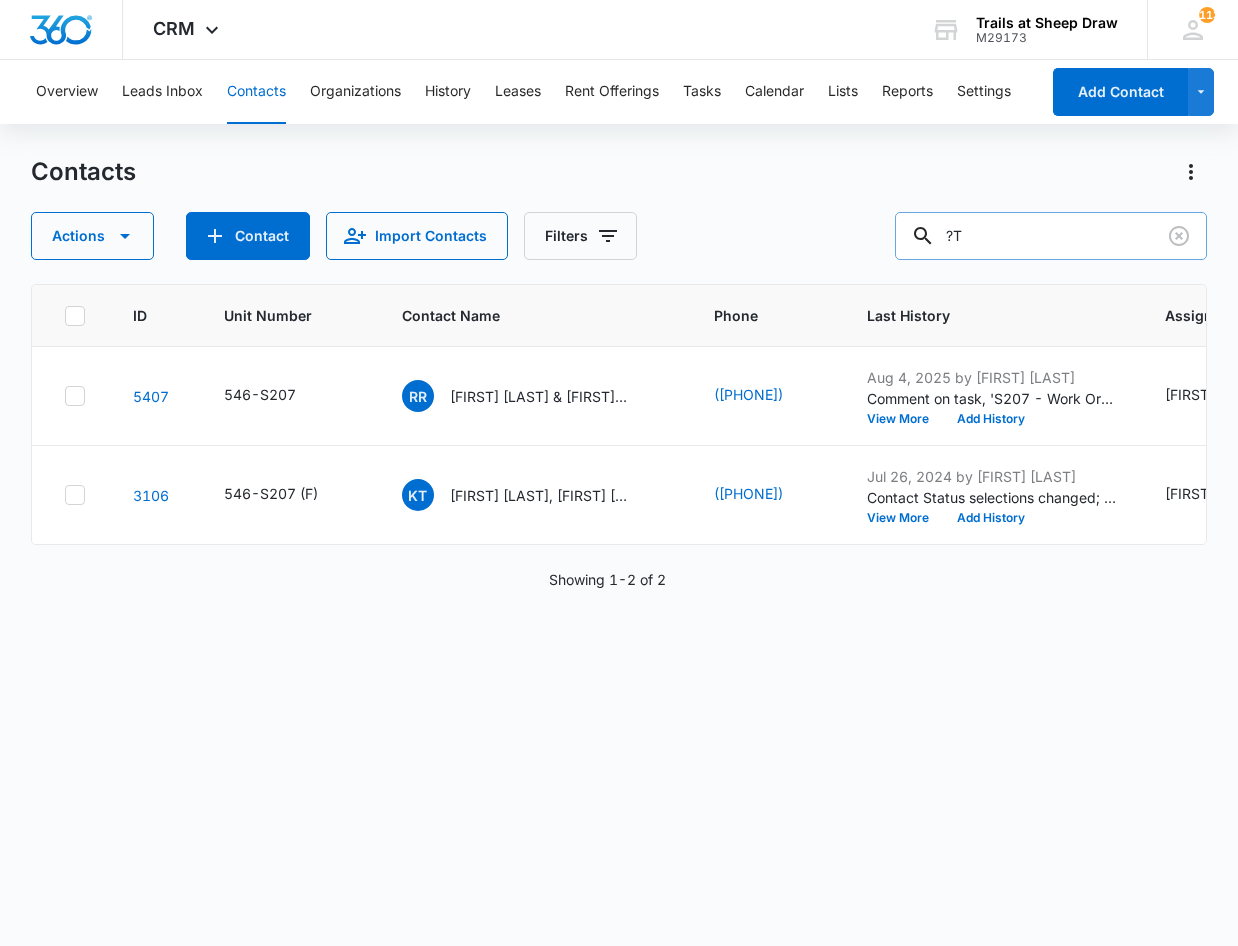 type on "?" 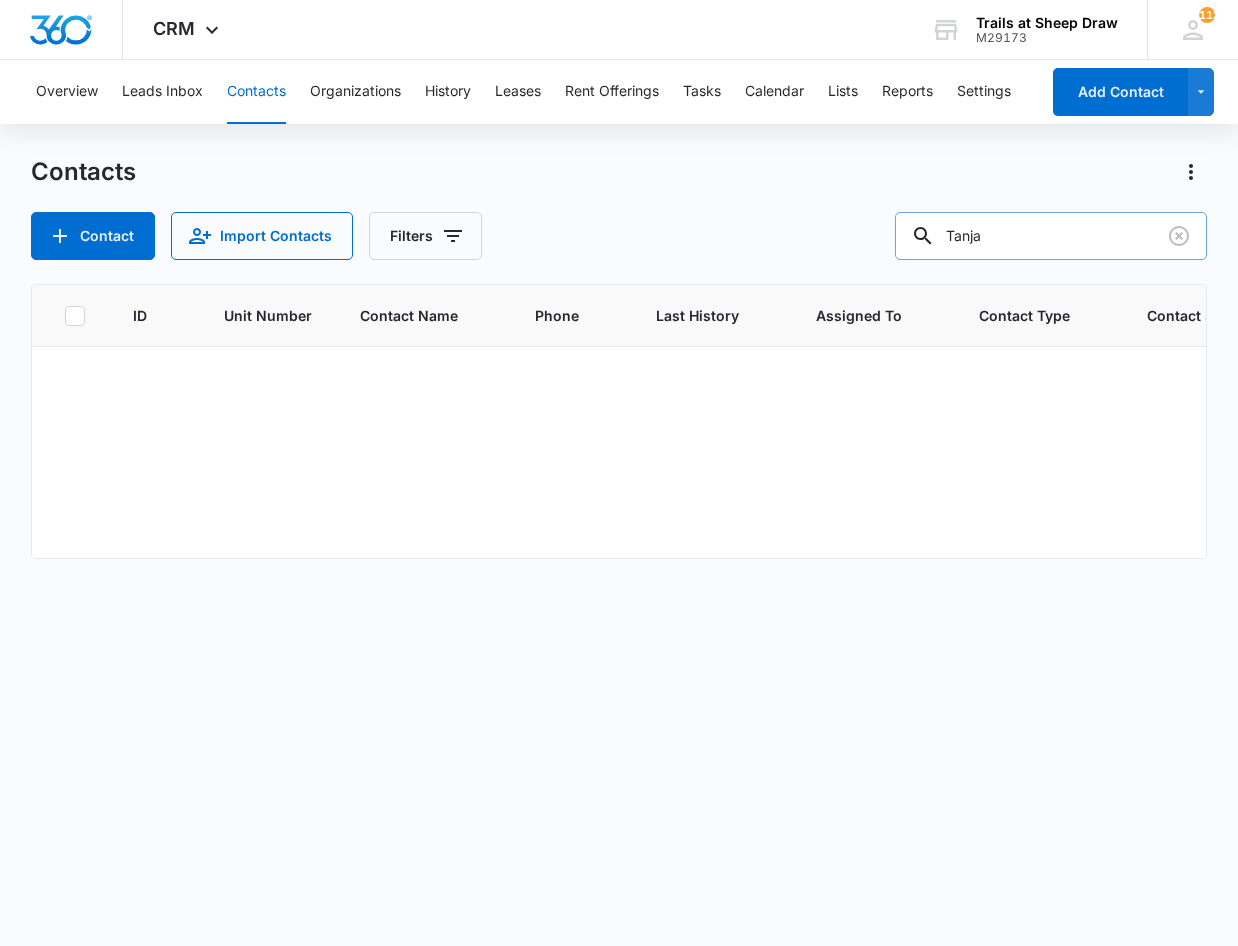 click on "Tanja" at bounding box center [1051, 236] 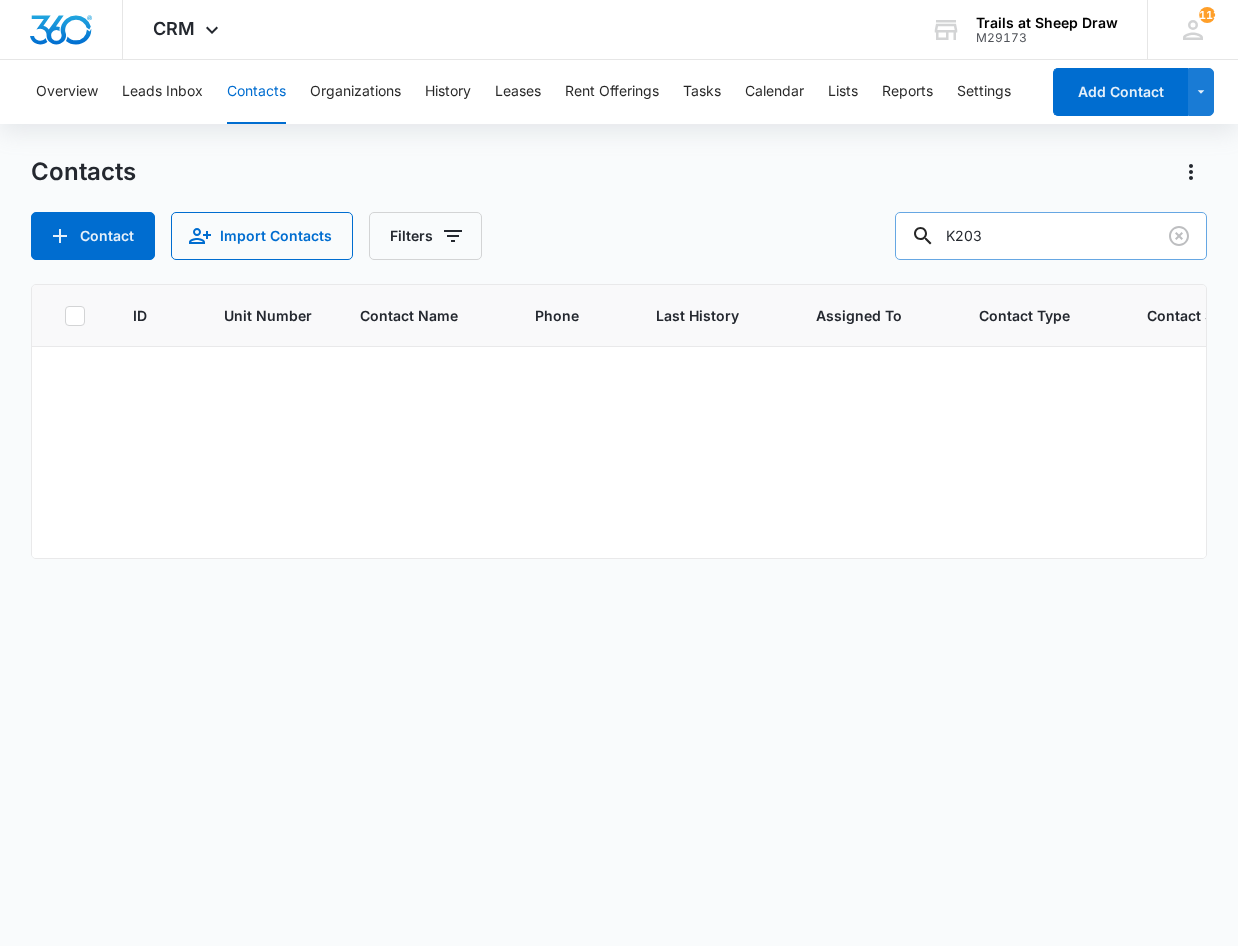 type on "K203" 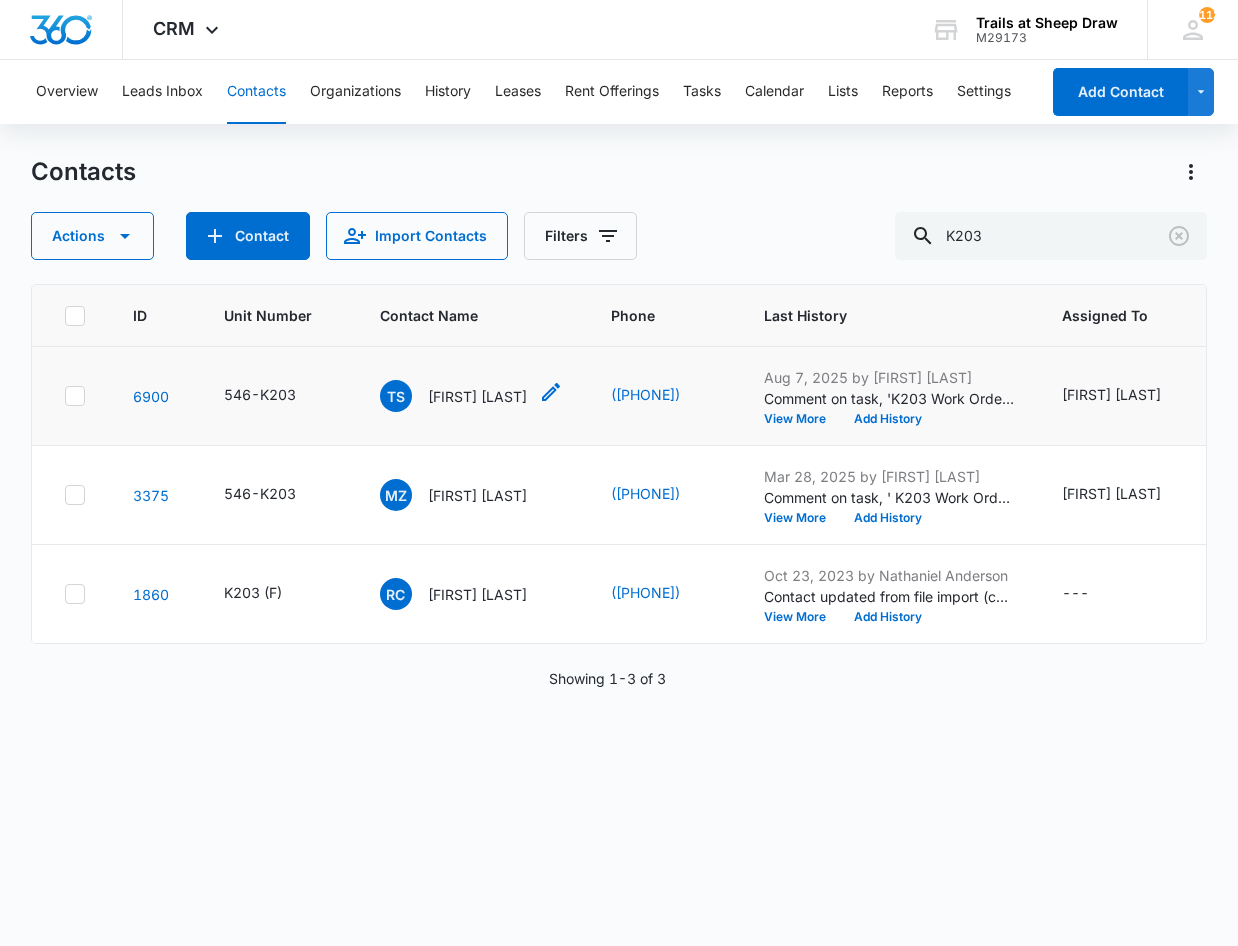 click on "[FIRST] [LAST]" at bounding box center [477, 396] 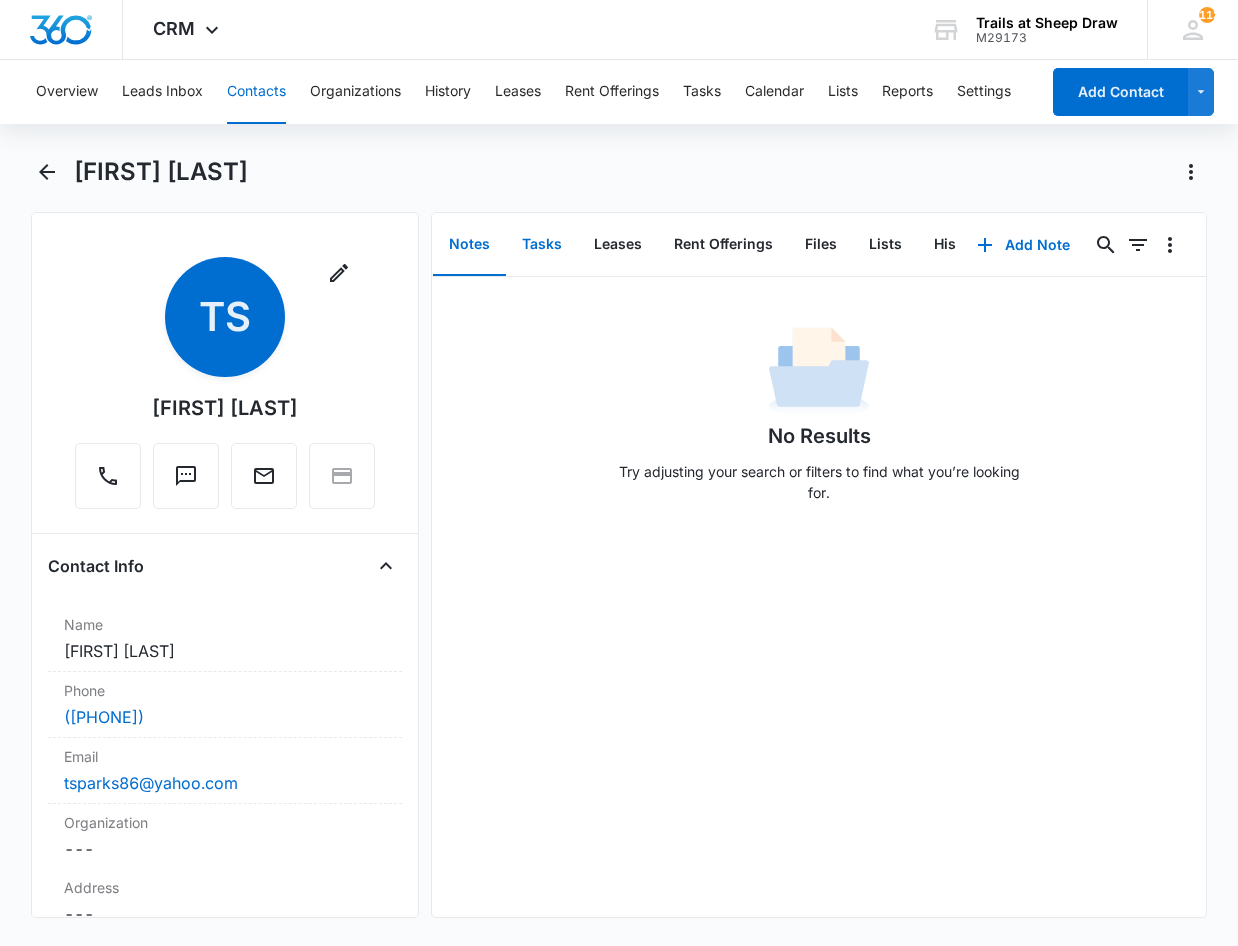 click on "Tasks" at bounding box center (542, 245) 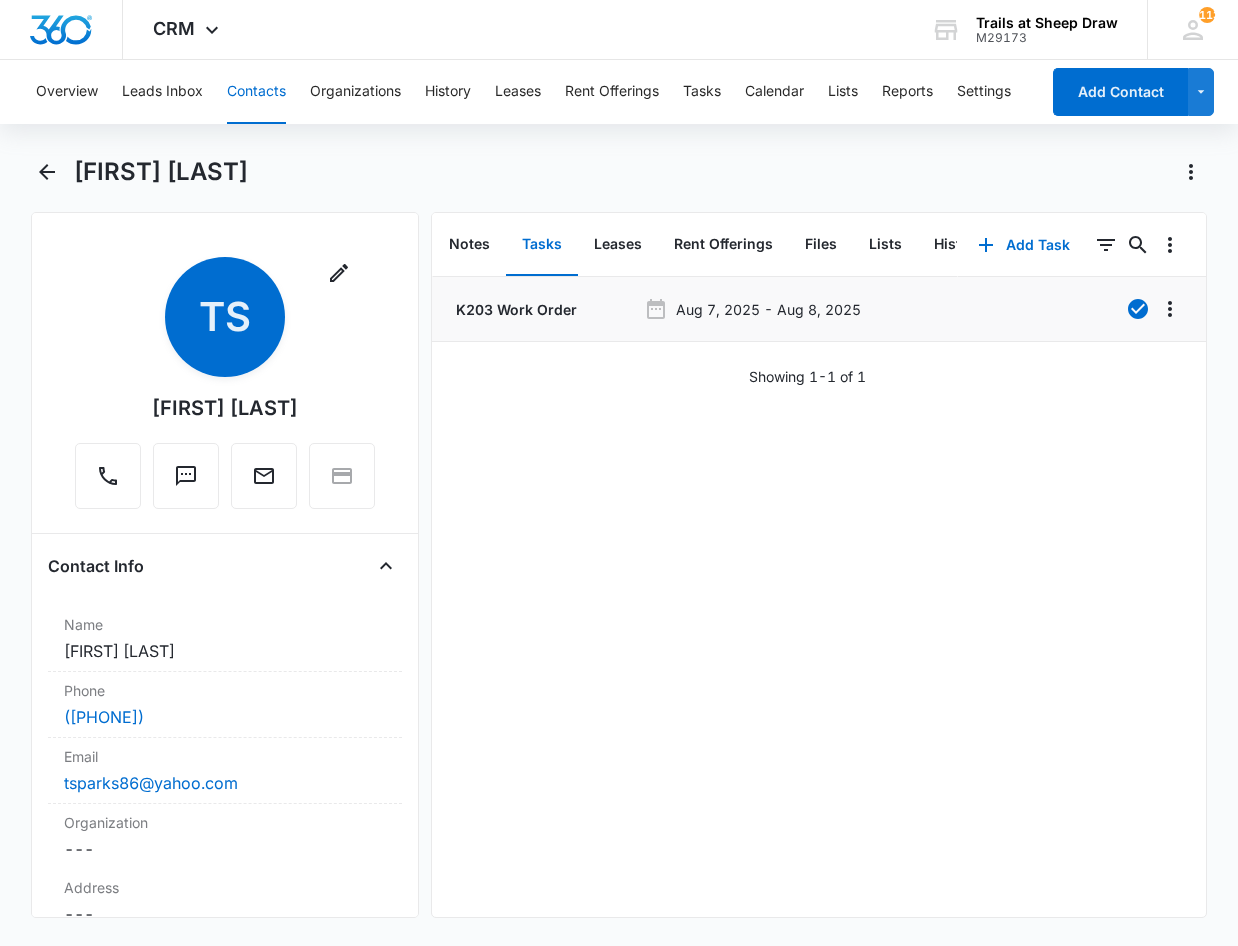 click on "K203 Work Order" at bounding box center [514, 309] 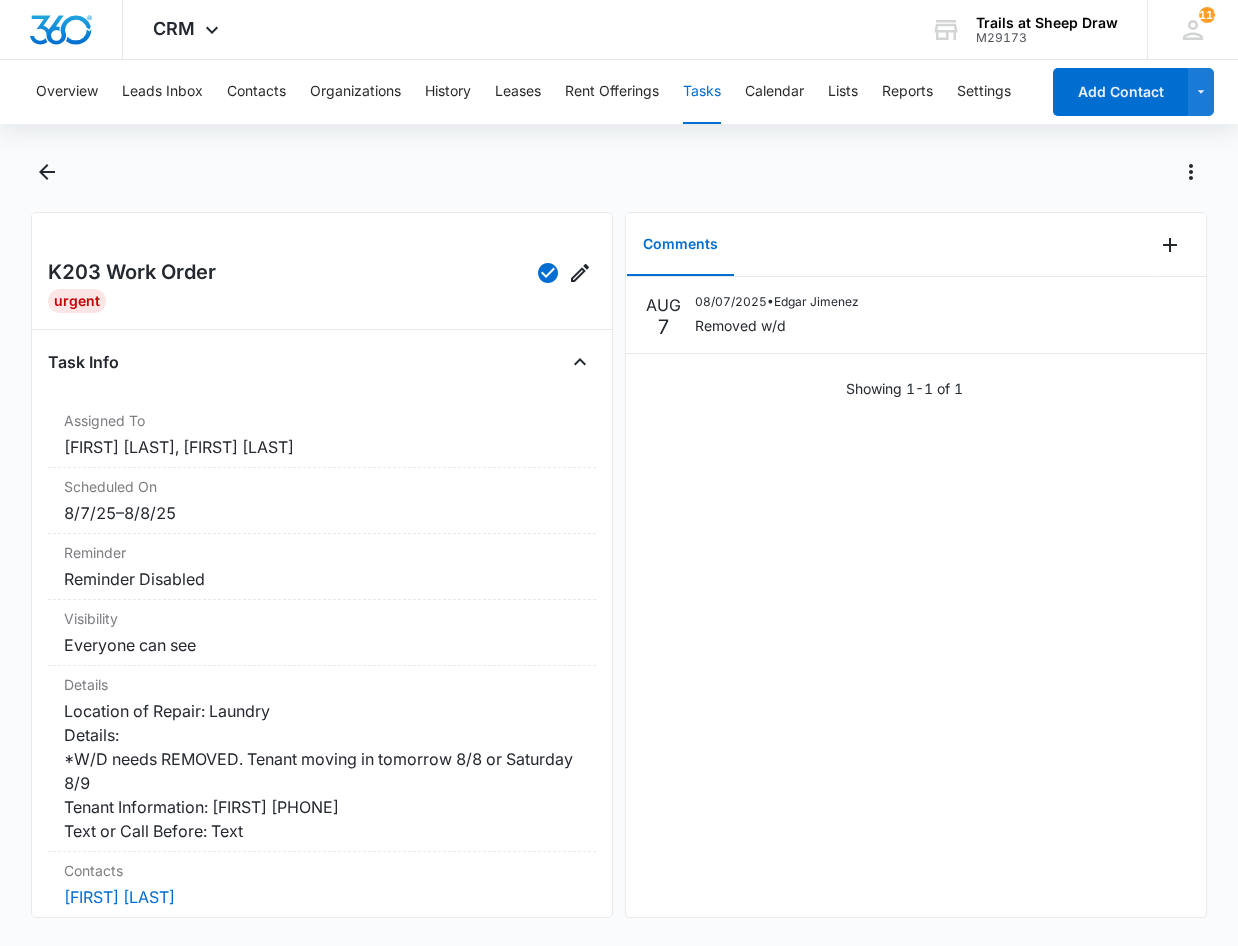 click at bounding box center (640, 172) 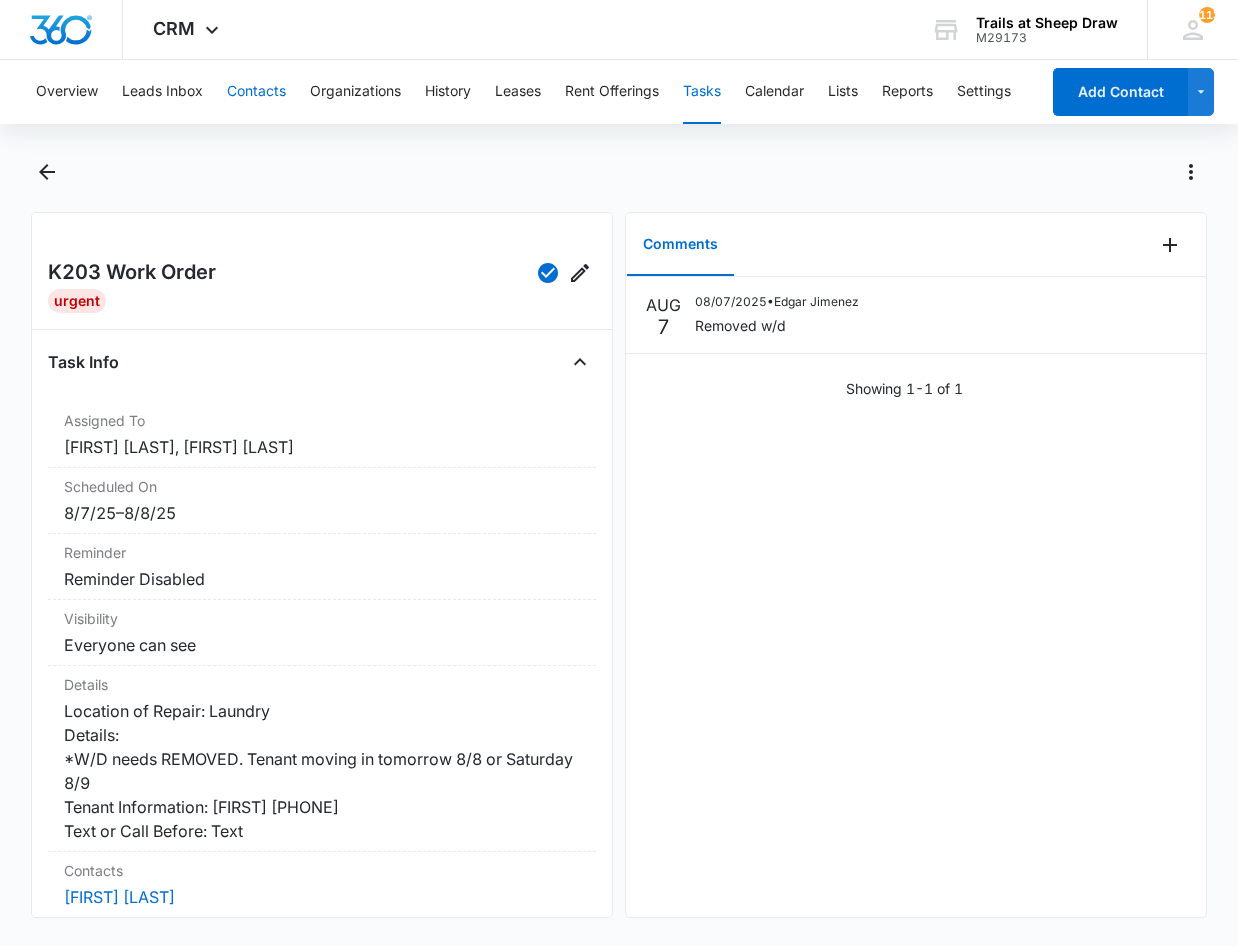 drag, startPoint x: 276, startPoint y: 85, endPoint x: 304, endPoint y: 90, distance: 28.442924 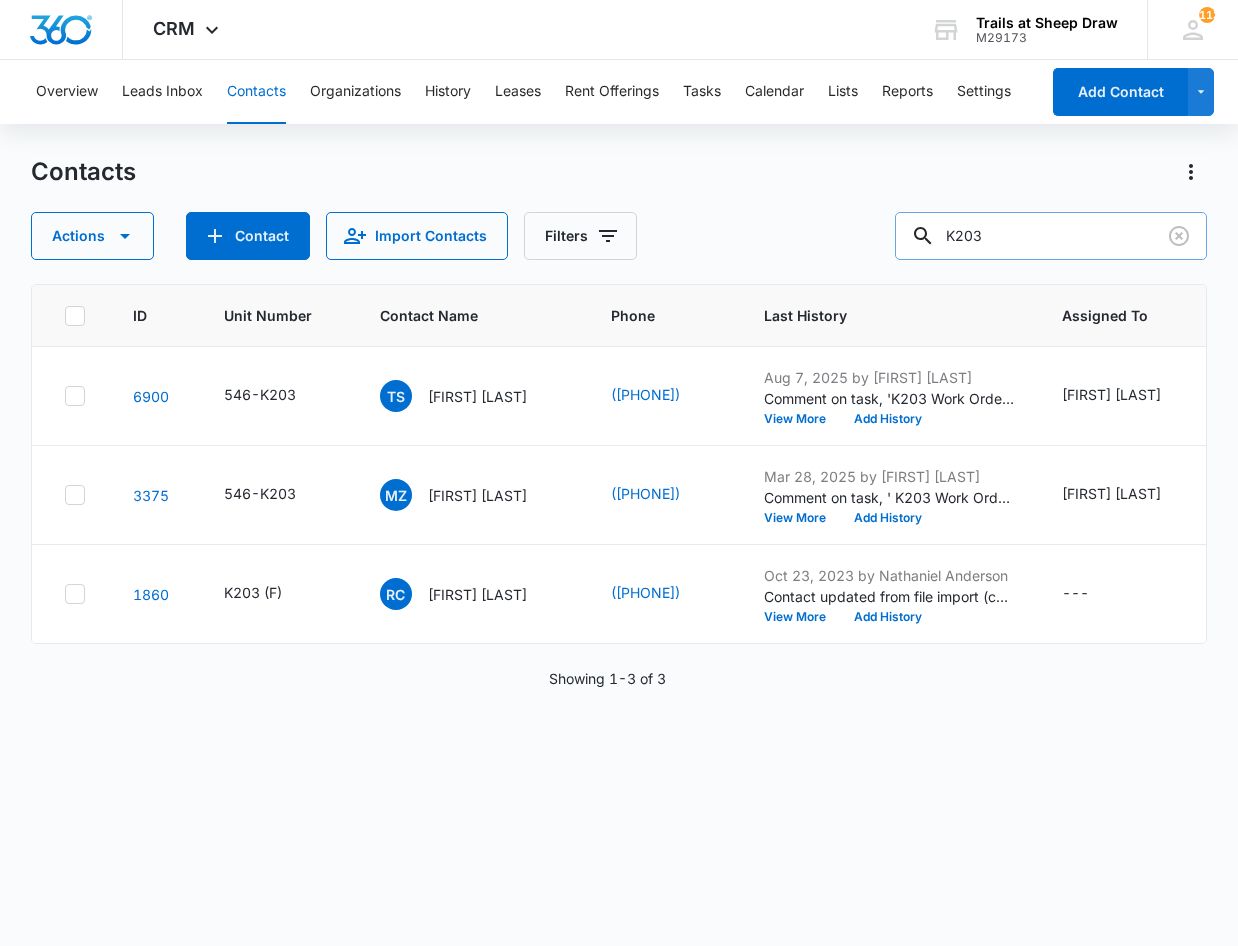 click 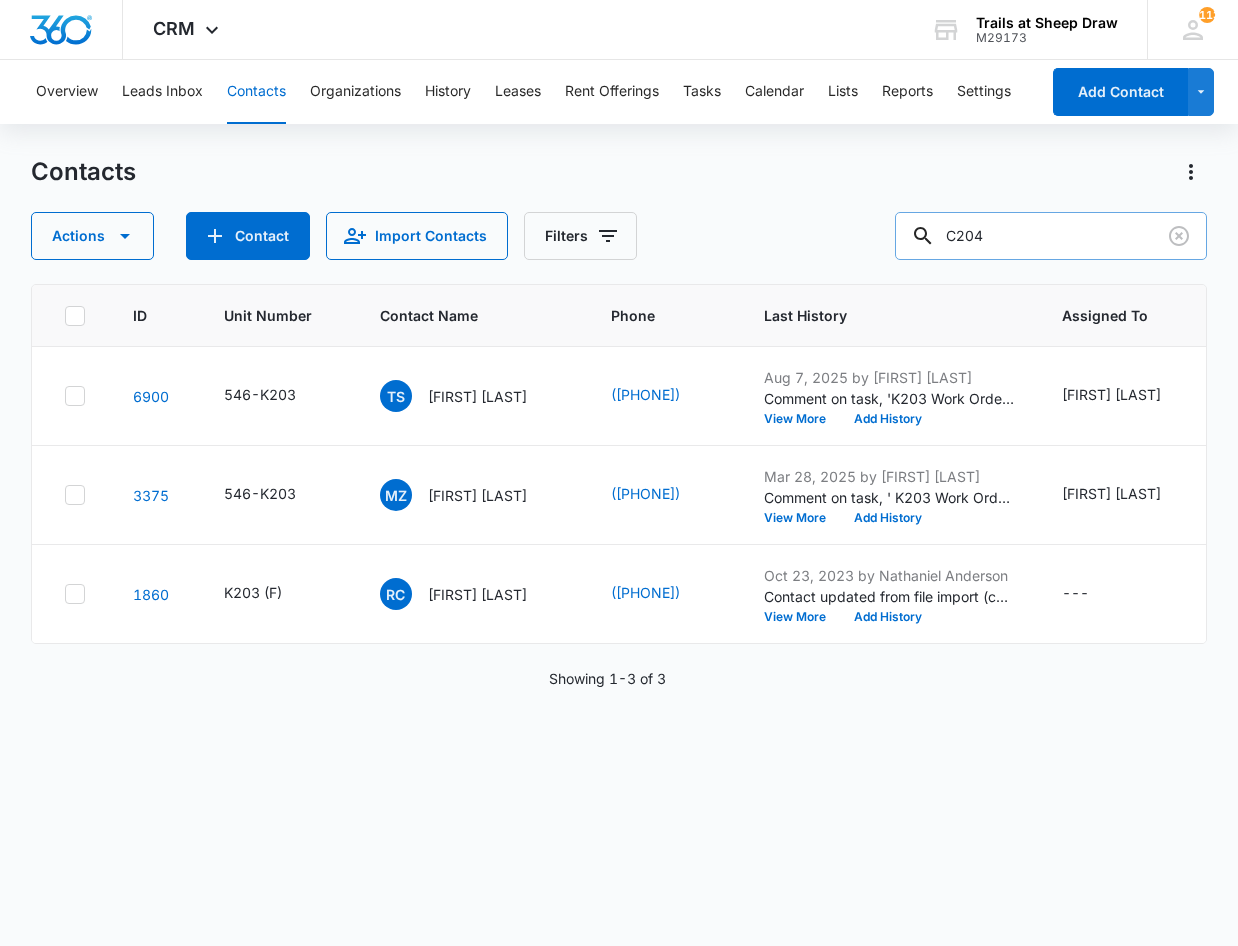 type on "C204" 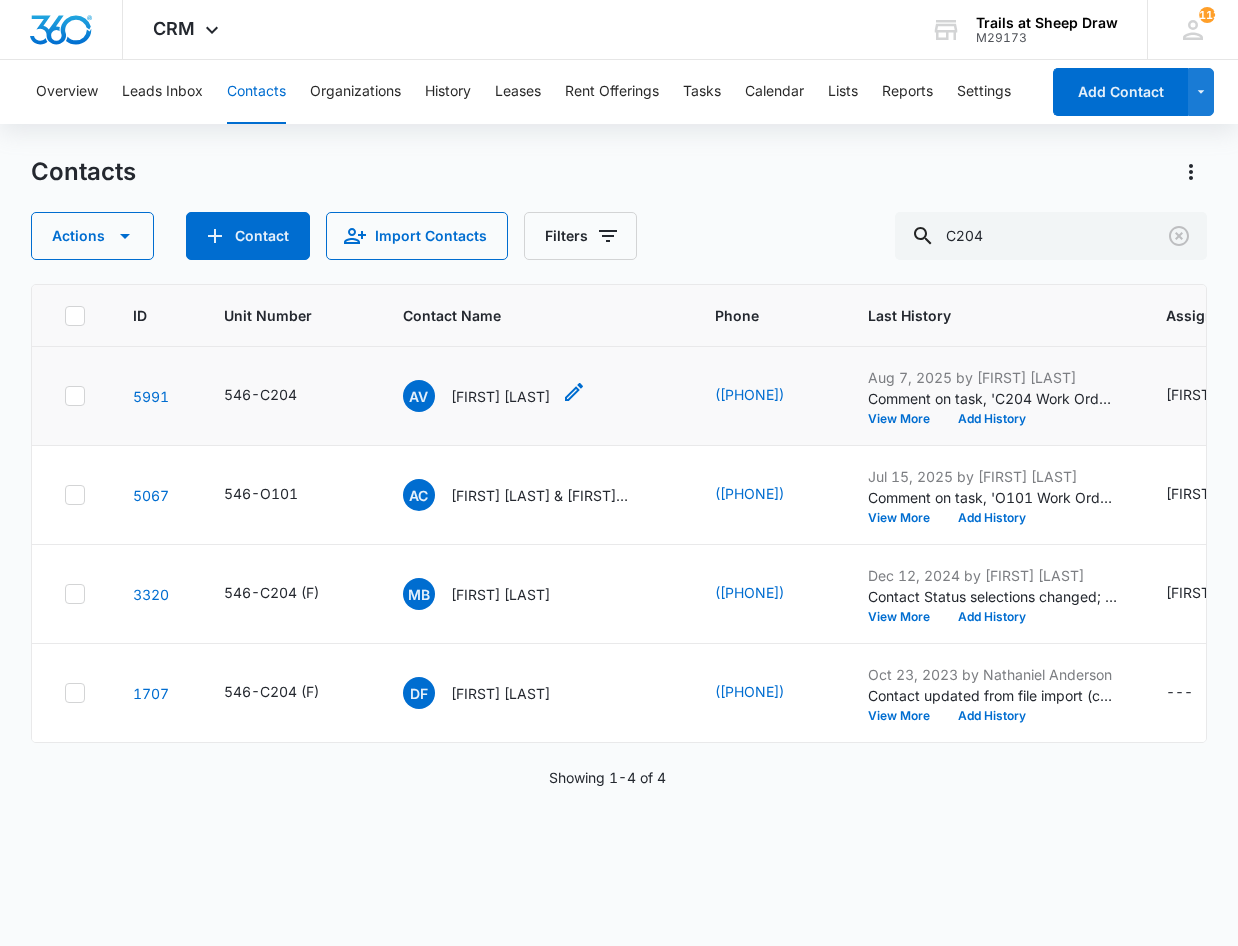 click on "[FIRST] [LAST]" at bounding box center (500, 396) 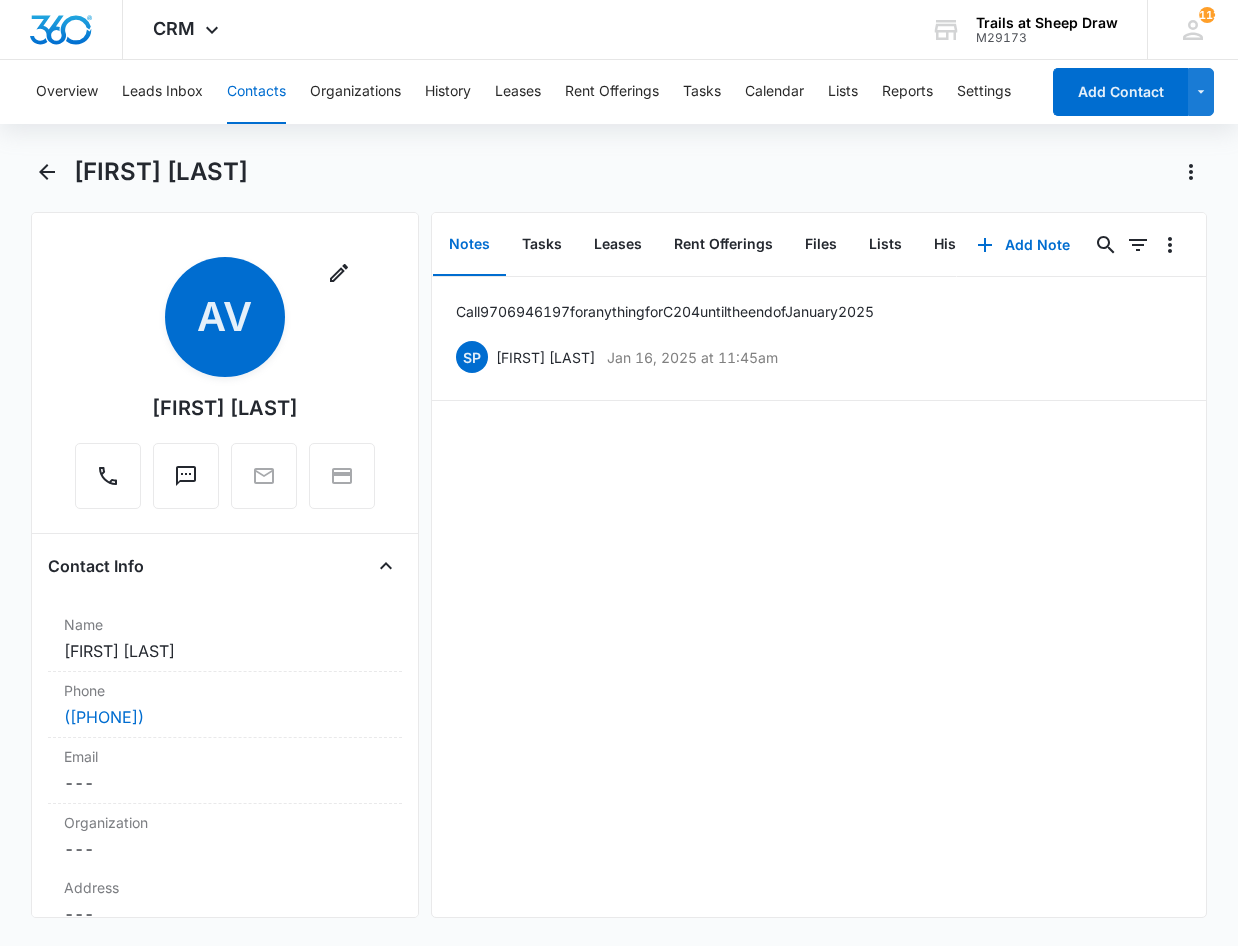 click on "Remove [INITIALS] [FIRST] [LAST]" at bounding box center [225, 383] 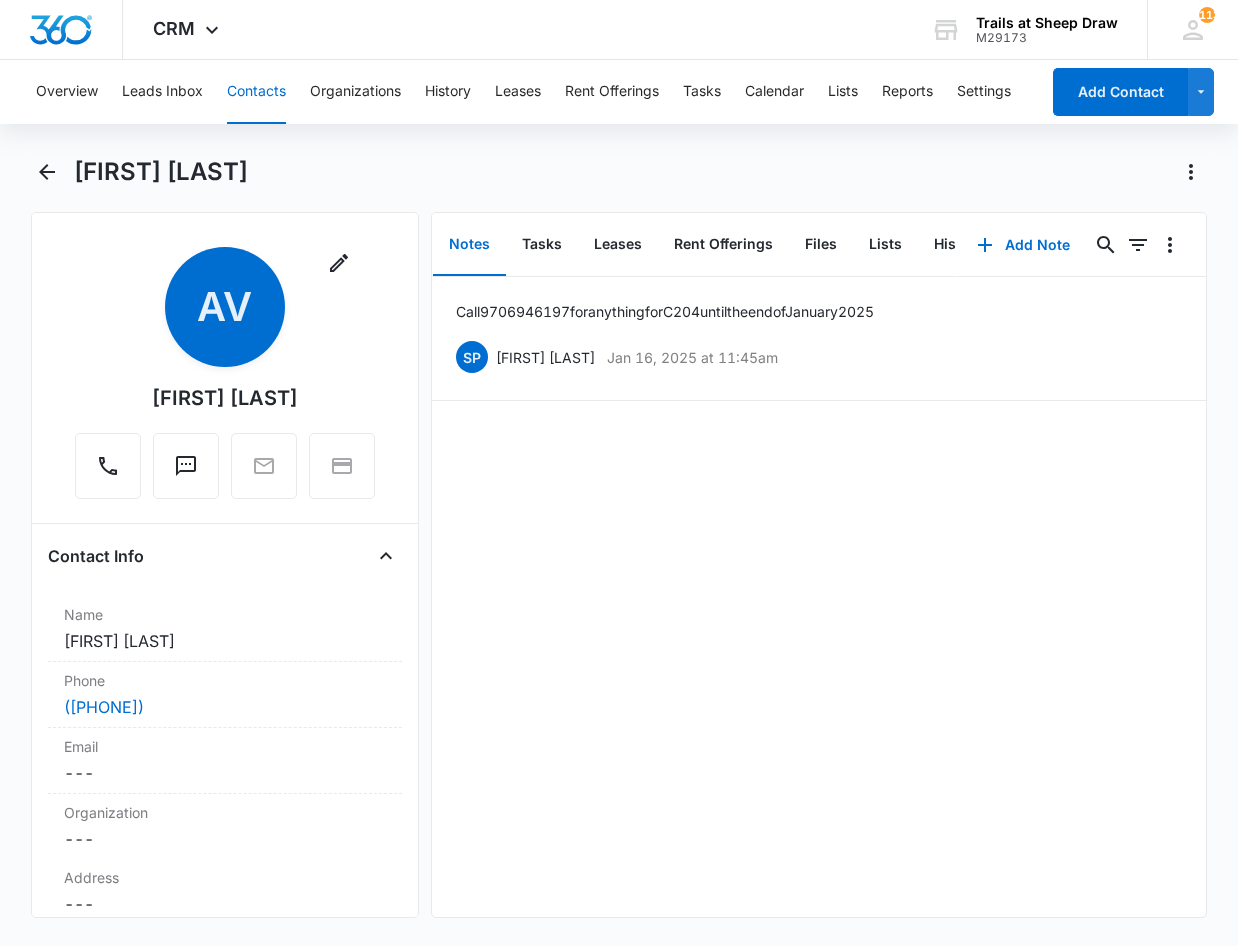 scroll, scrollTop: 0, scrollLeft: 0, axis: both 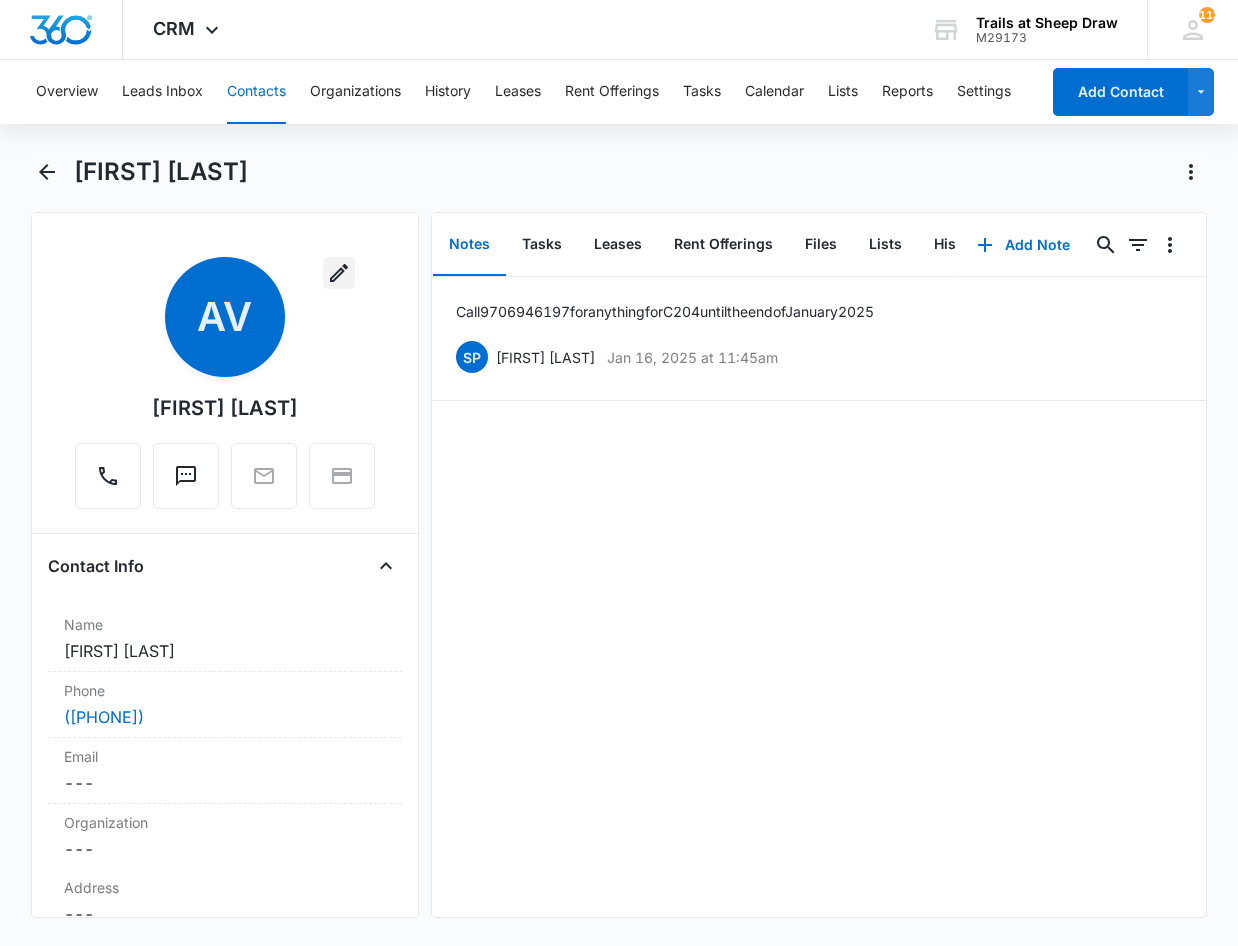 click 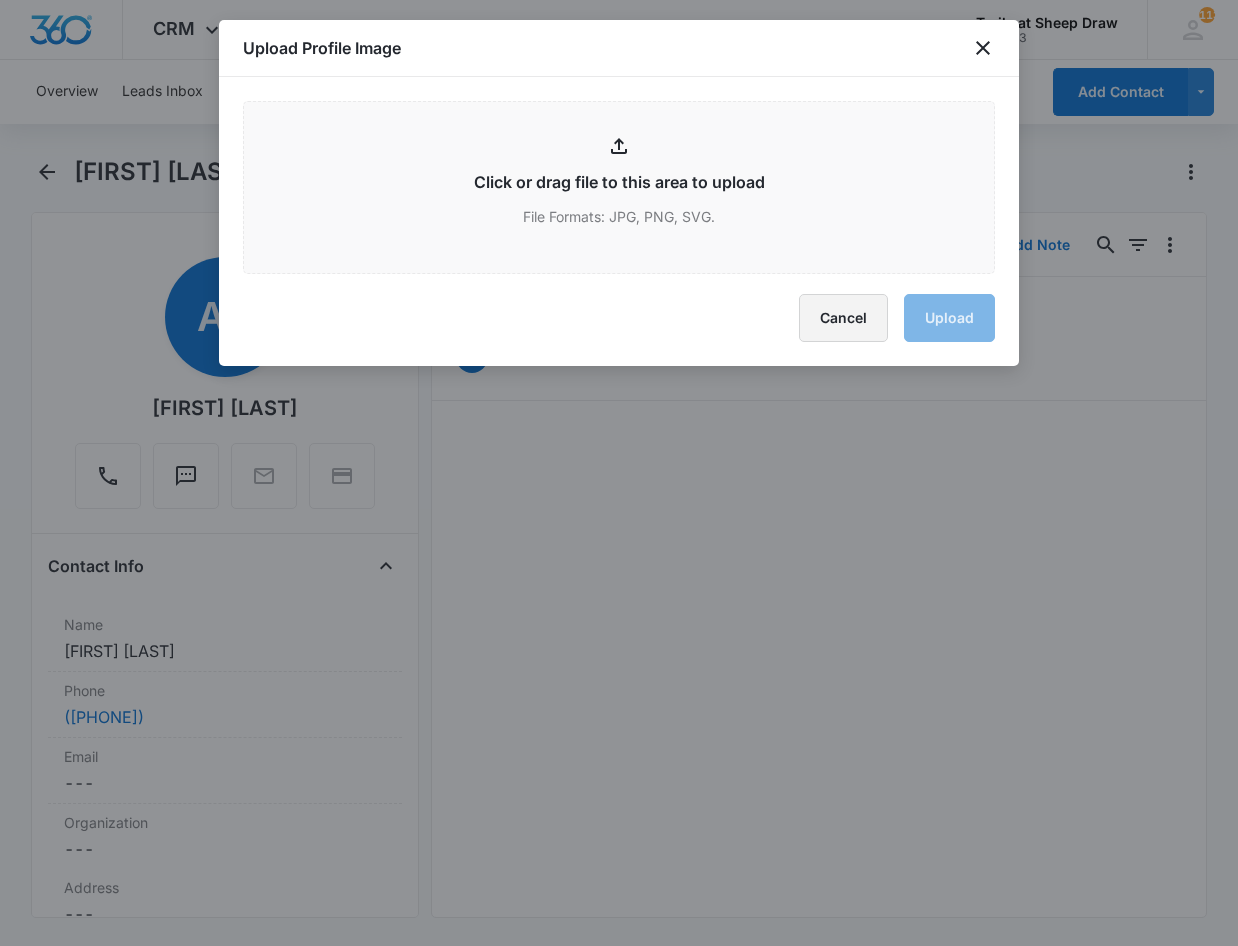 click on "Cancel" at bounding box center (843, 318) 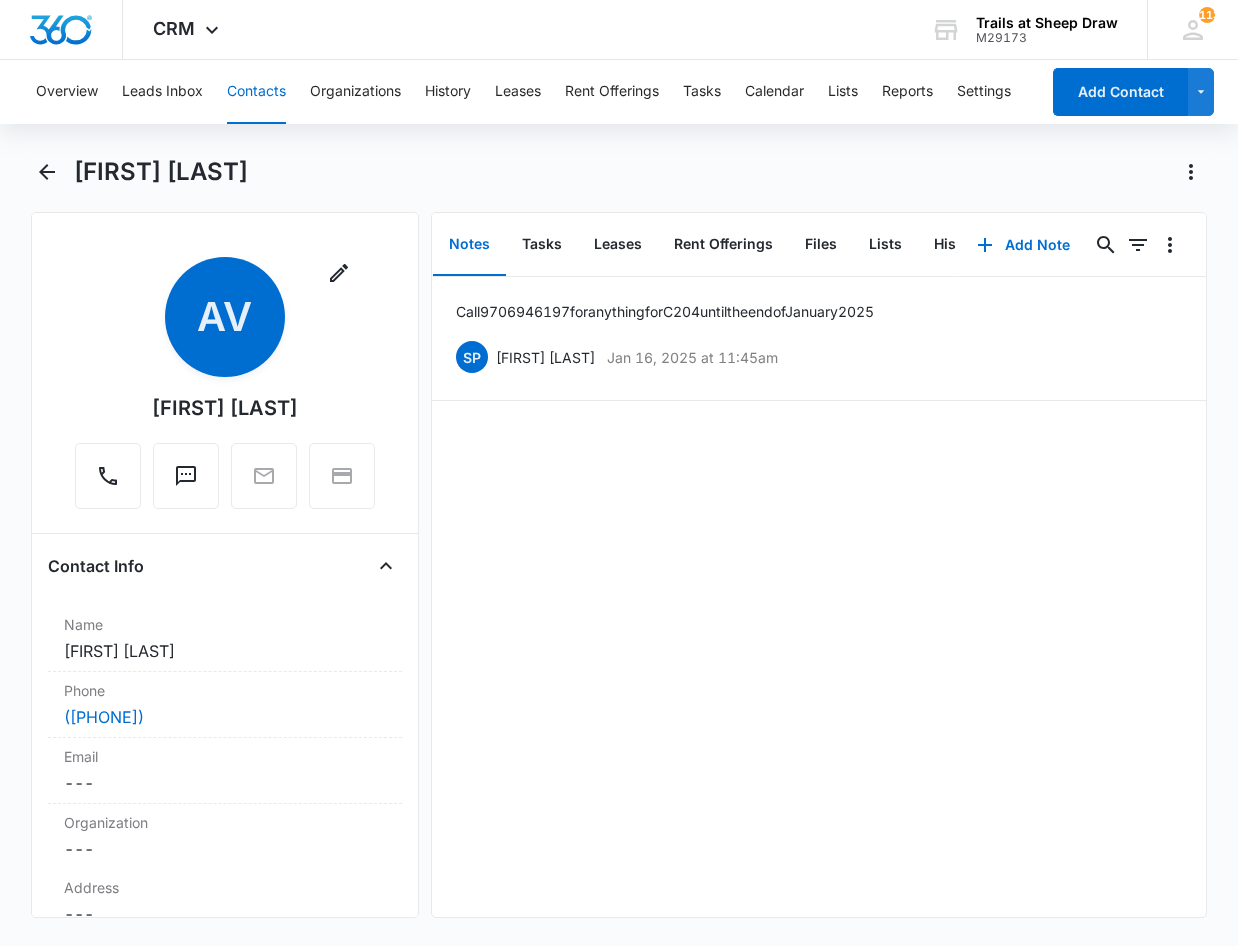 click on "[FIRST] [LAST]" at bounding box center (225, 408) 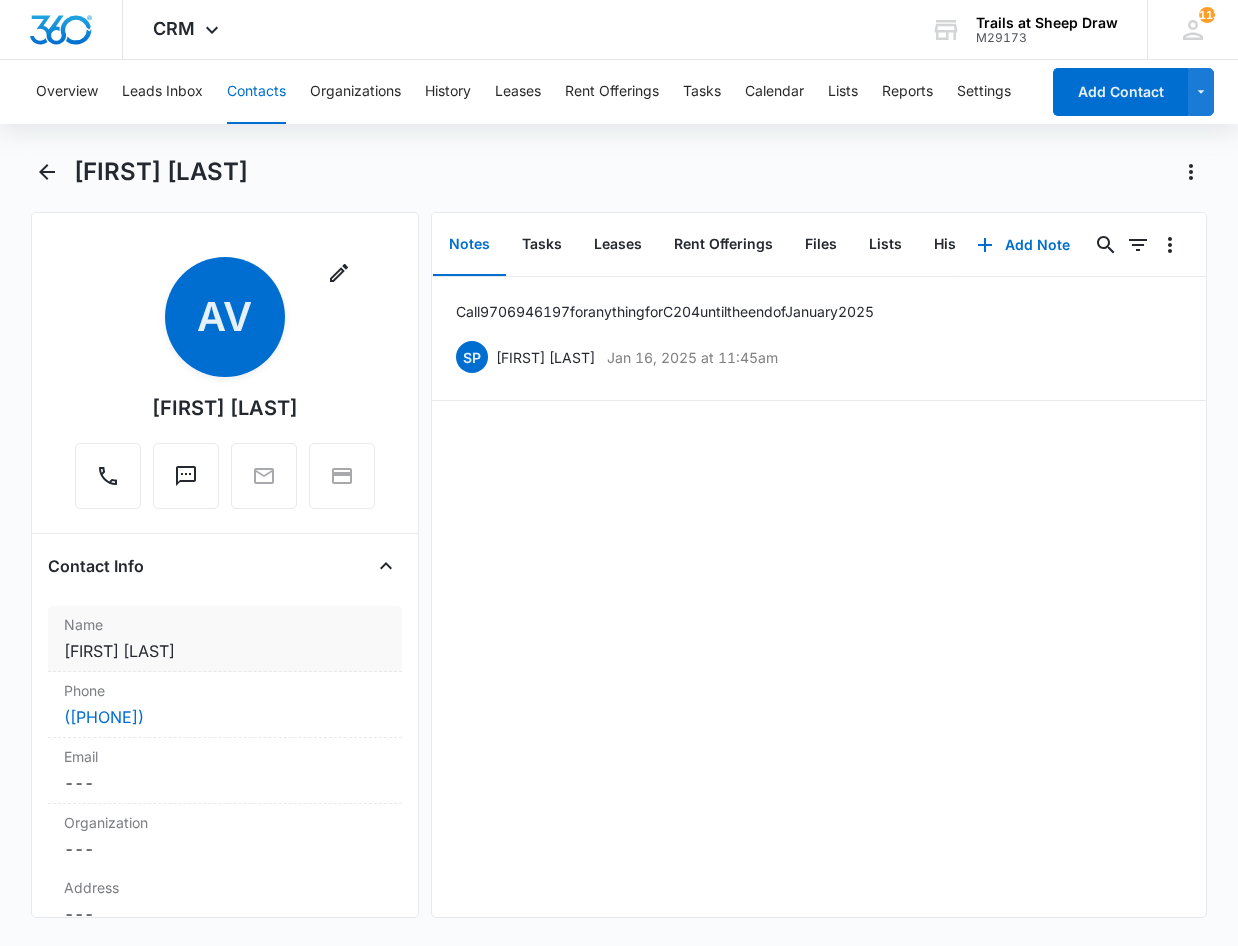 click on "Cancel Save Changes [FIRST] [LAST]" at bounding box center (225, 651) 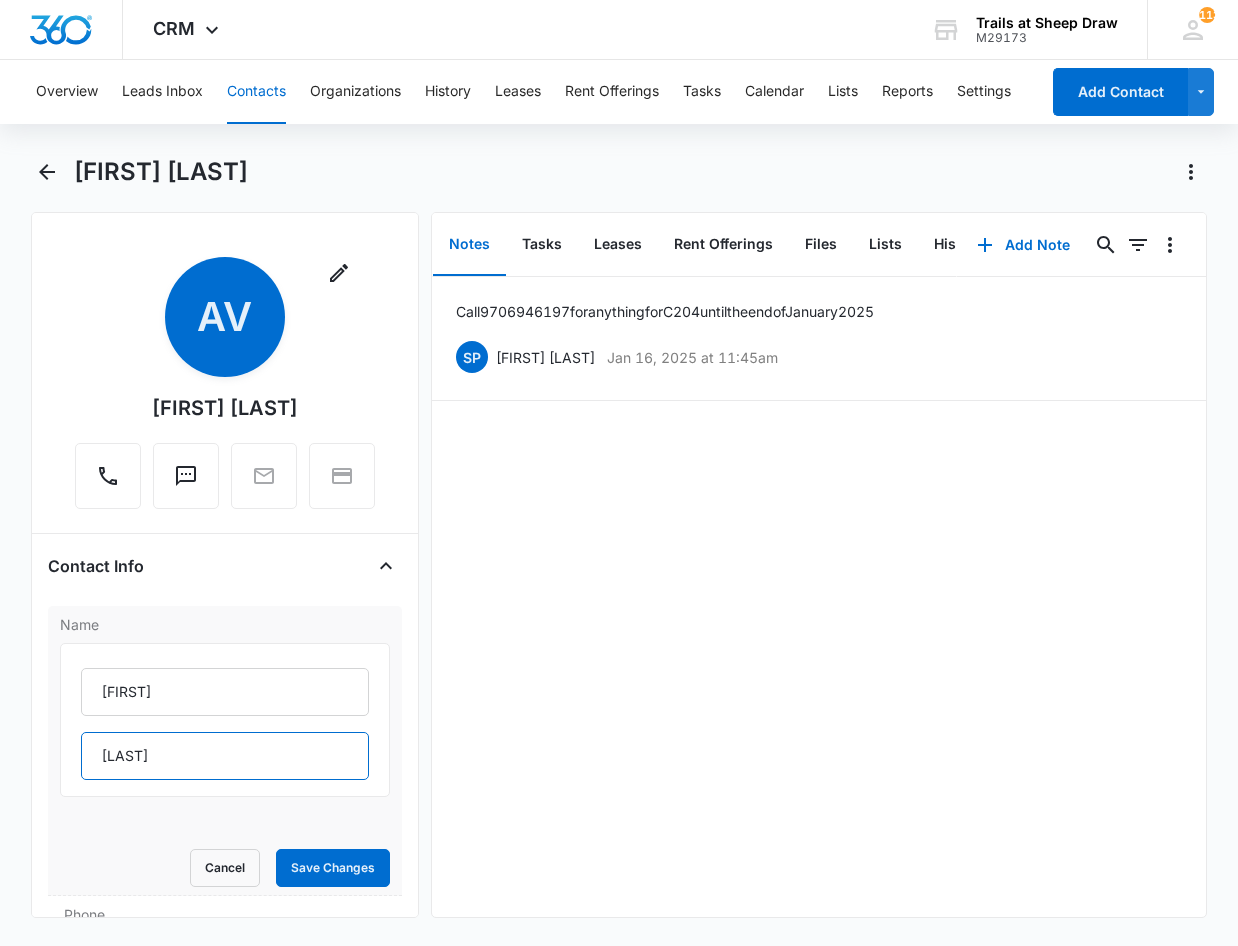drag, startPoint x: 192, startPoint y: 756, endPoint x: 70, endPoint y: 757, distance: 122.0041 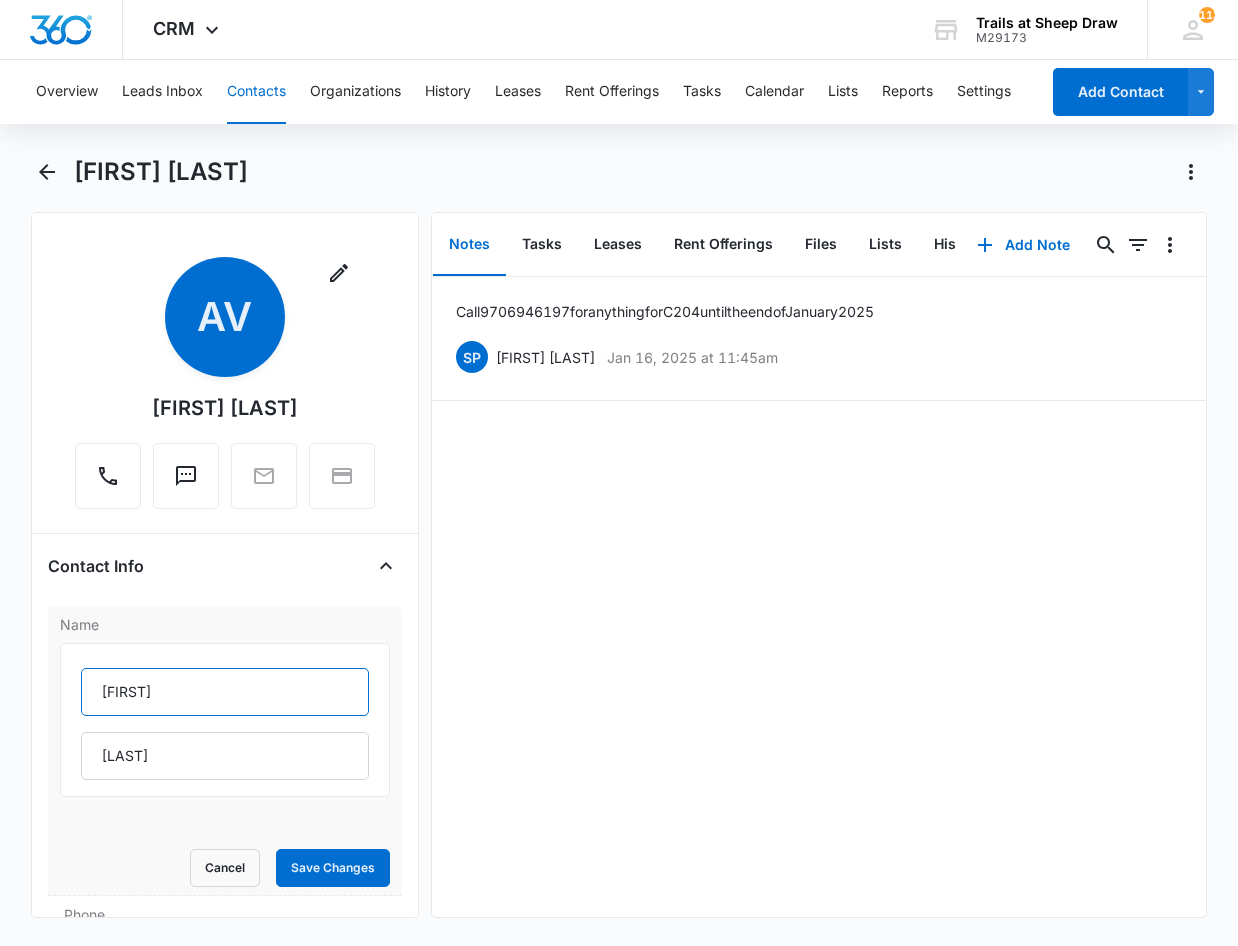 click on "[FIRST]" at bounding box center (225, 692) 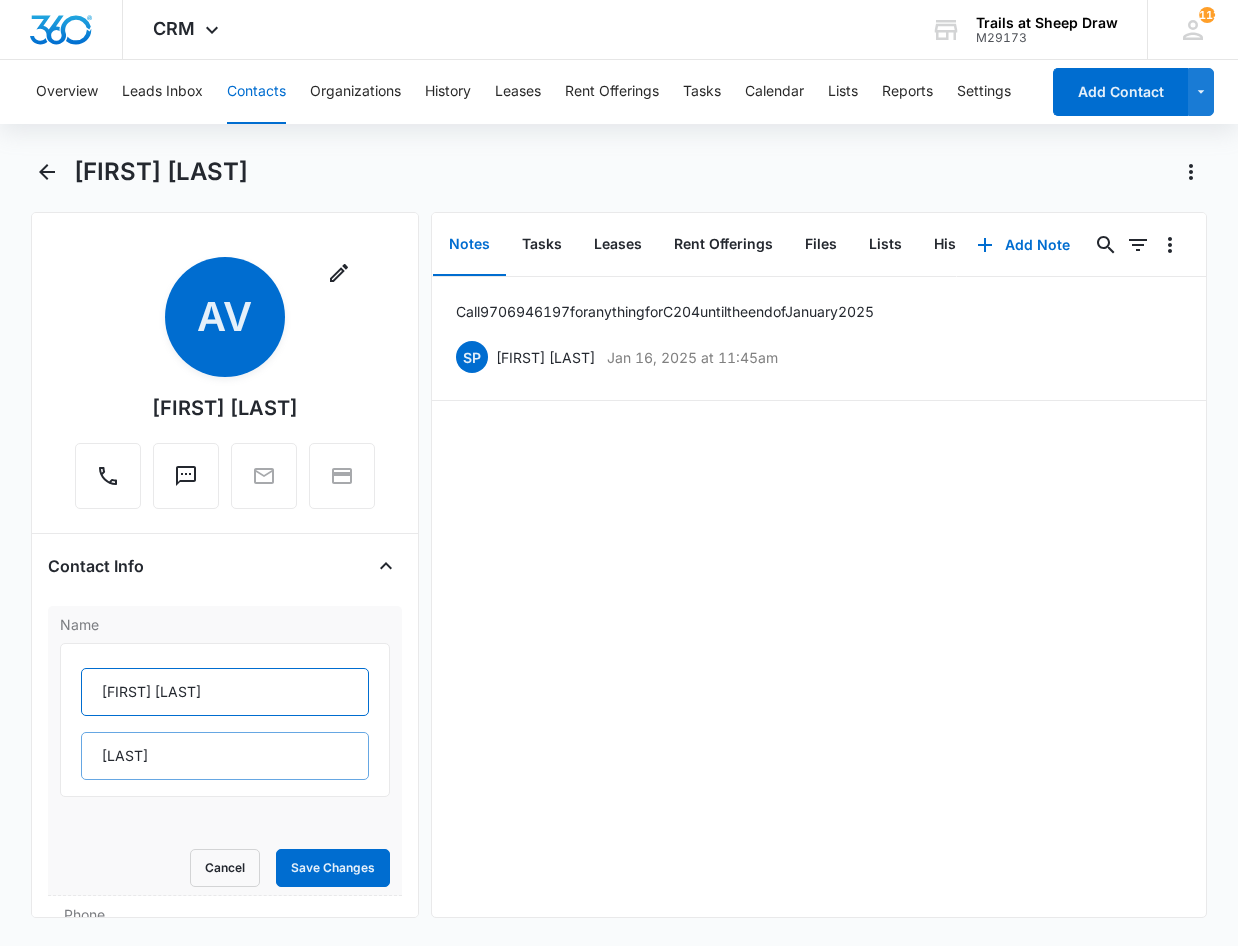 type on "[FIRST] [LAST]" 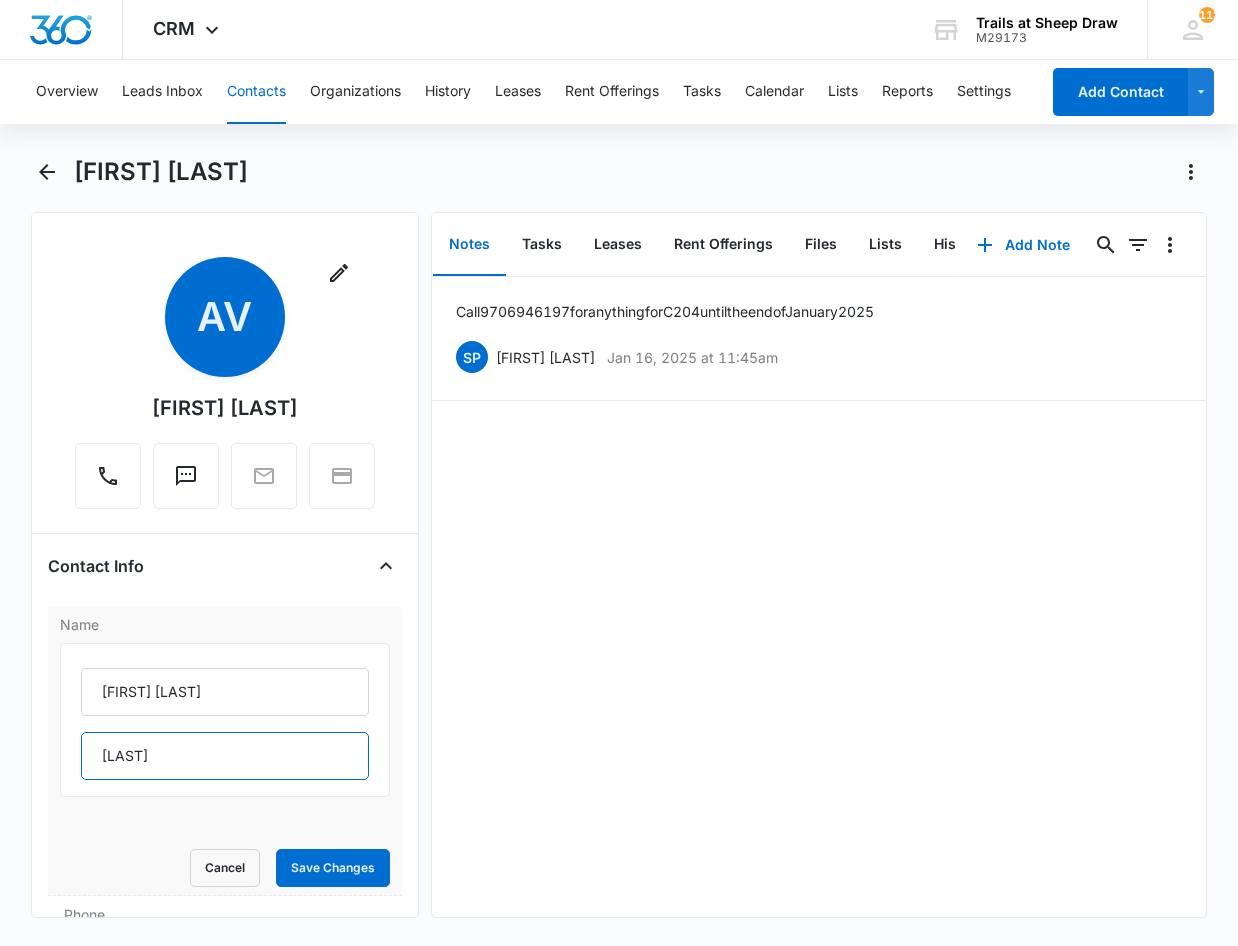 drag, startPoint x: 179, startPoint y: 736, endPoint x: 77, endPoint y: 759, distance: 104.56099 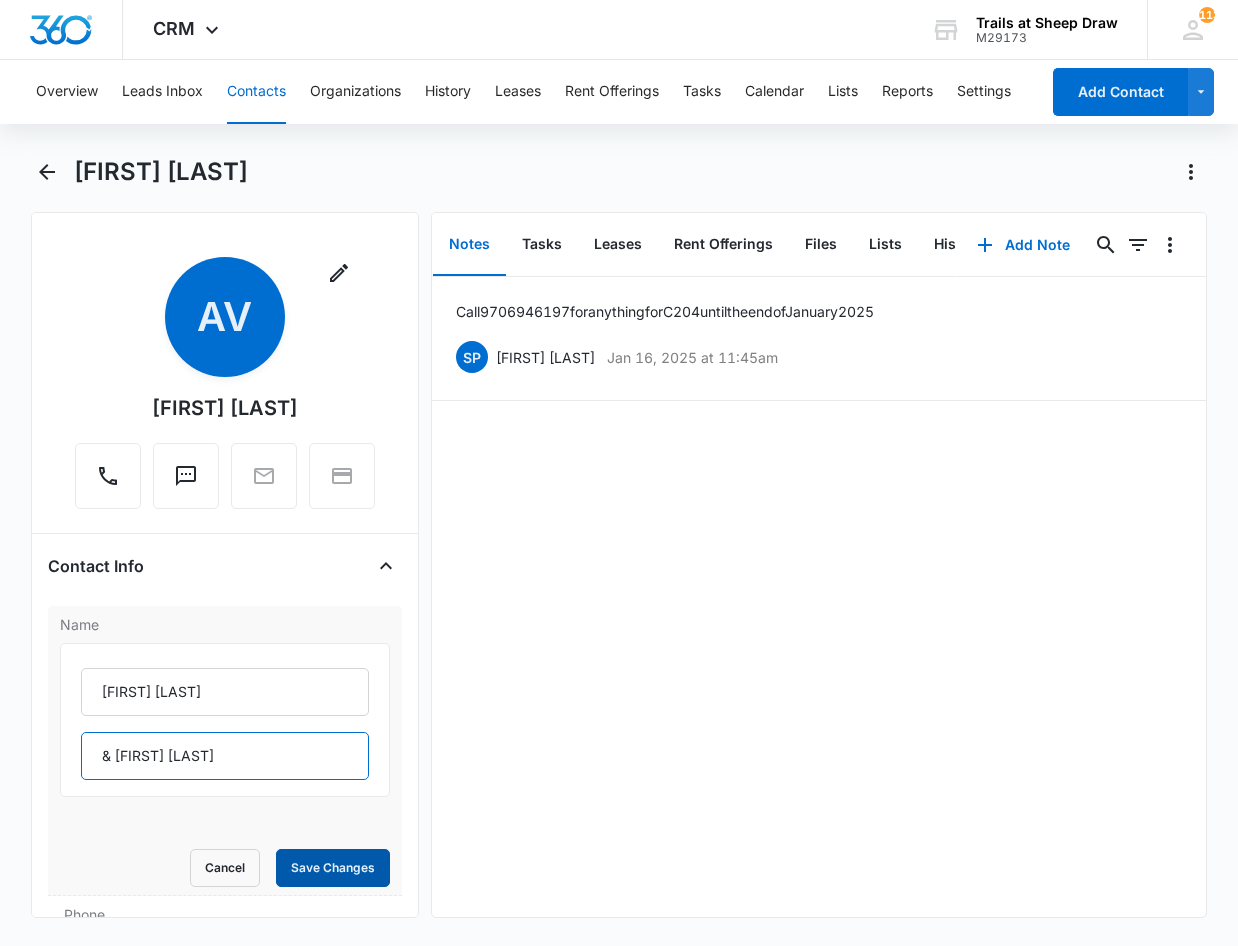 type on "& [FIRST] [LAST]" 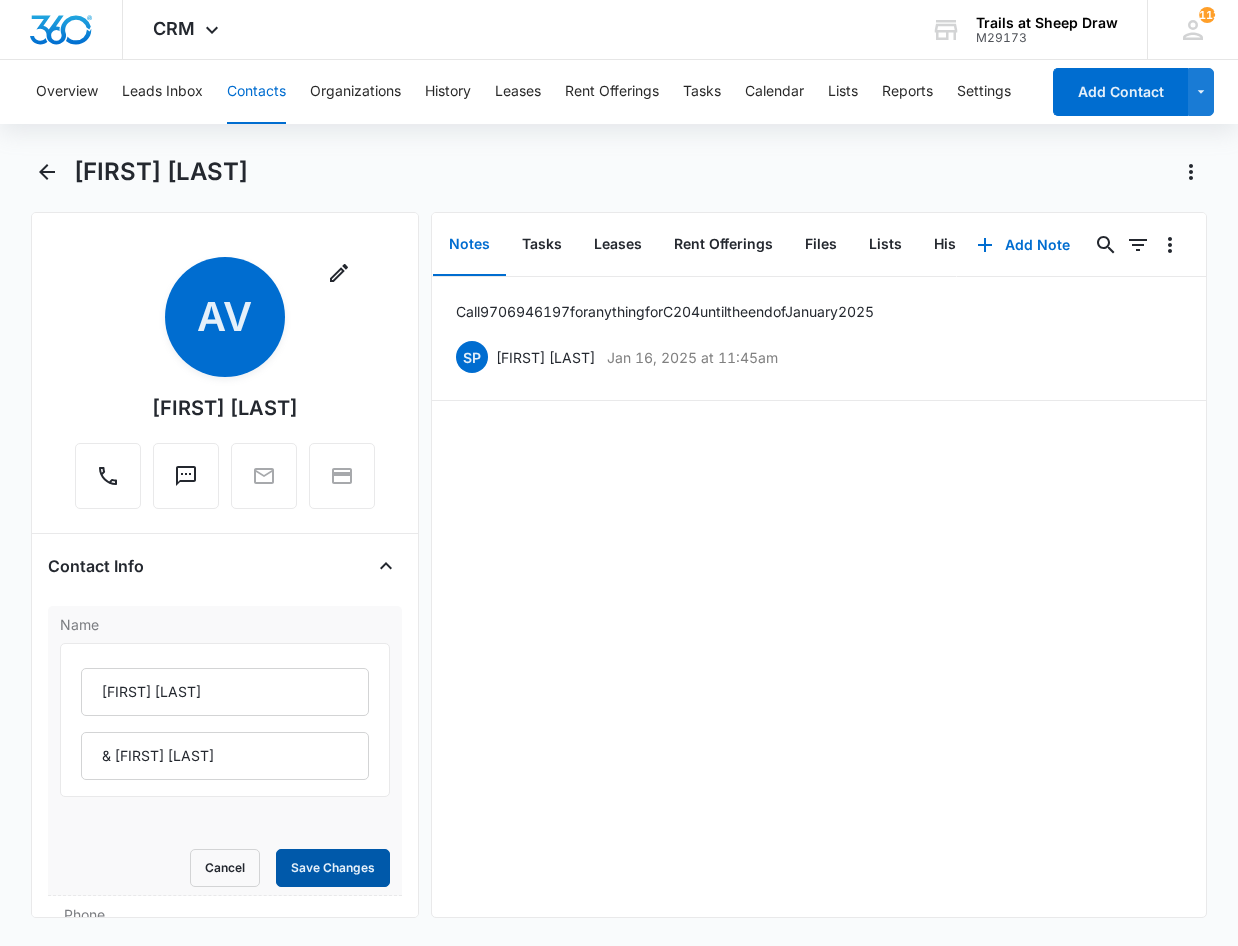 click on "Save Changes" at bounding box center [333, 868] 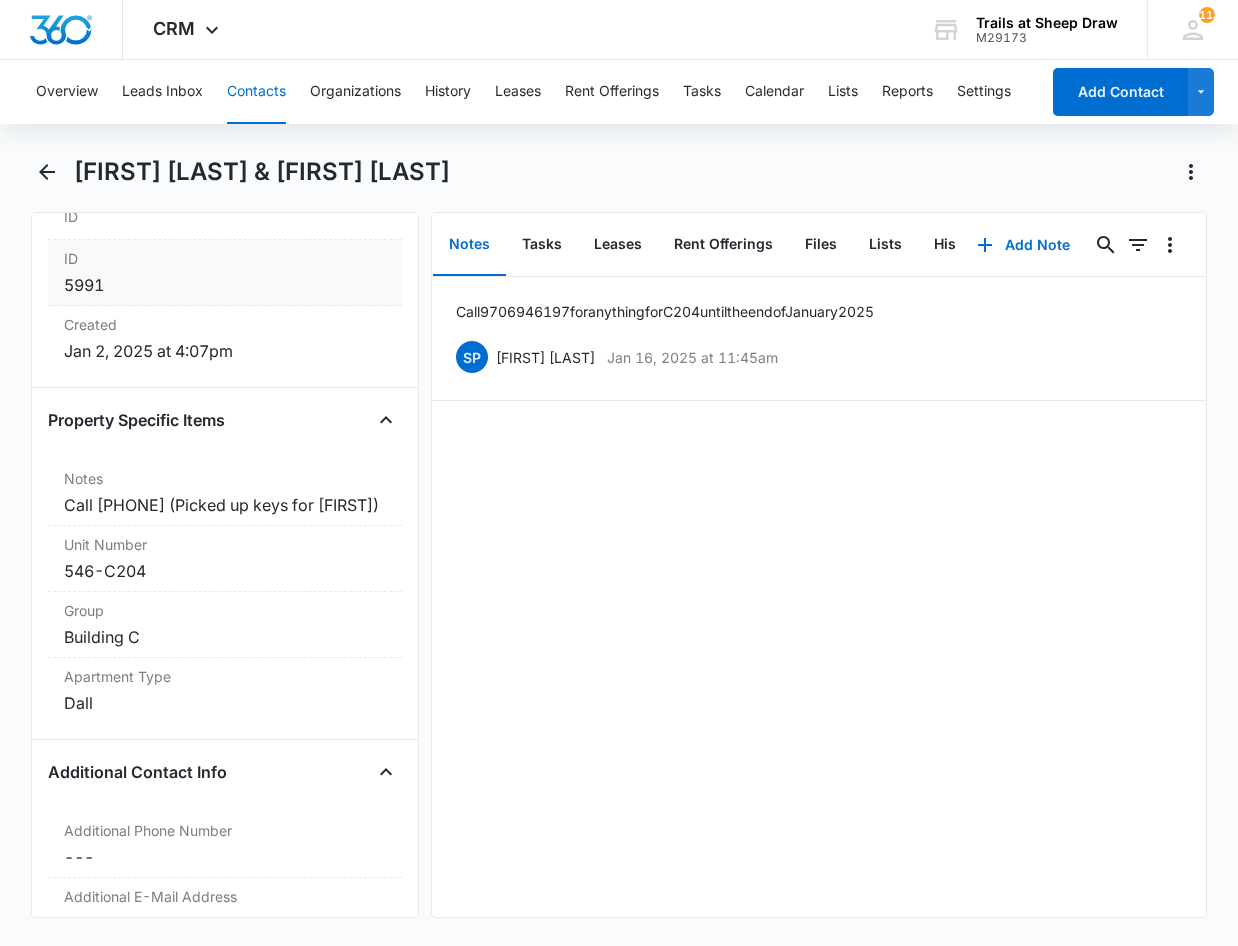 scroll, scrollTop: 1400, scrollLeft: 0, axis: vertical 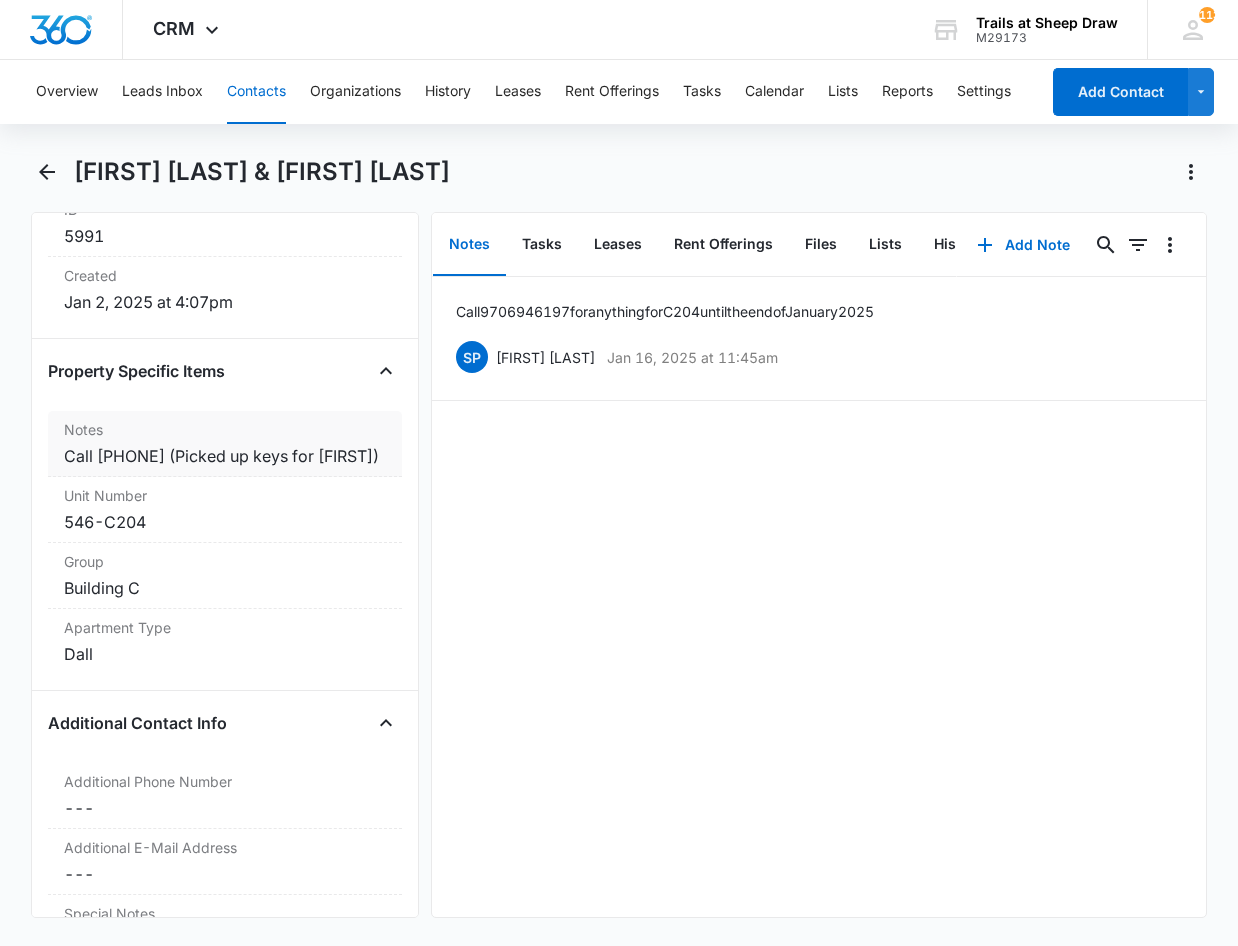 click on "Call [PHONE] (Picked up keys for [FIRST])" at bounding box center [225, 456] 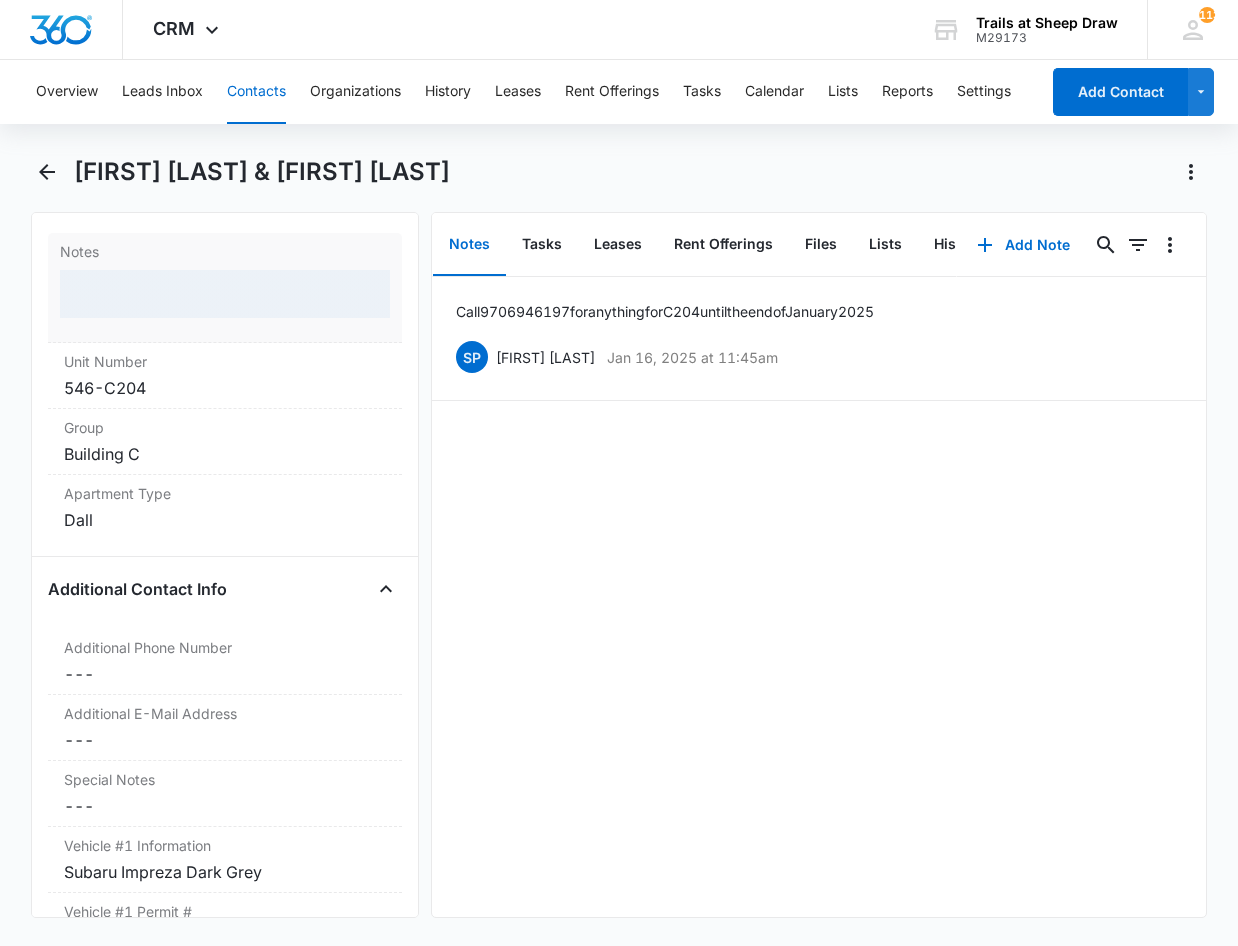 scroll, scrollTop: 1600, scrollLeft: 0, axis: vertical 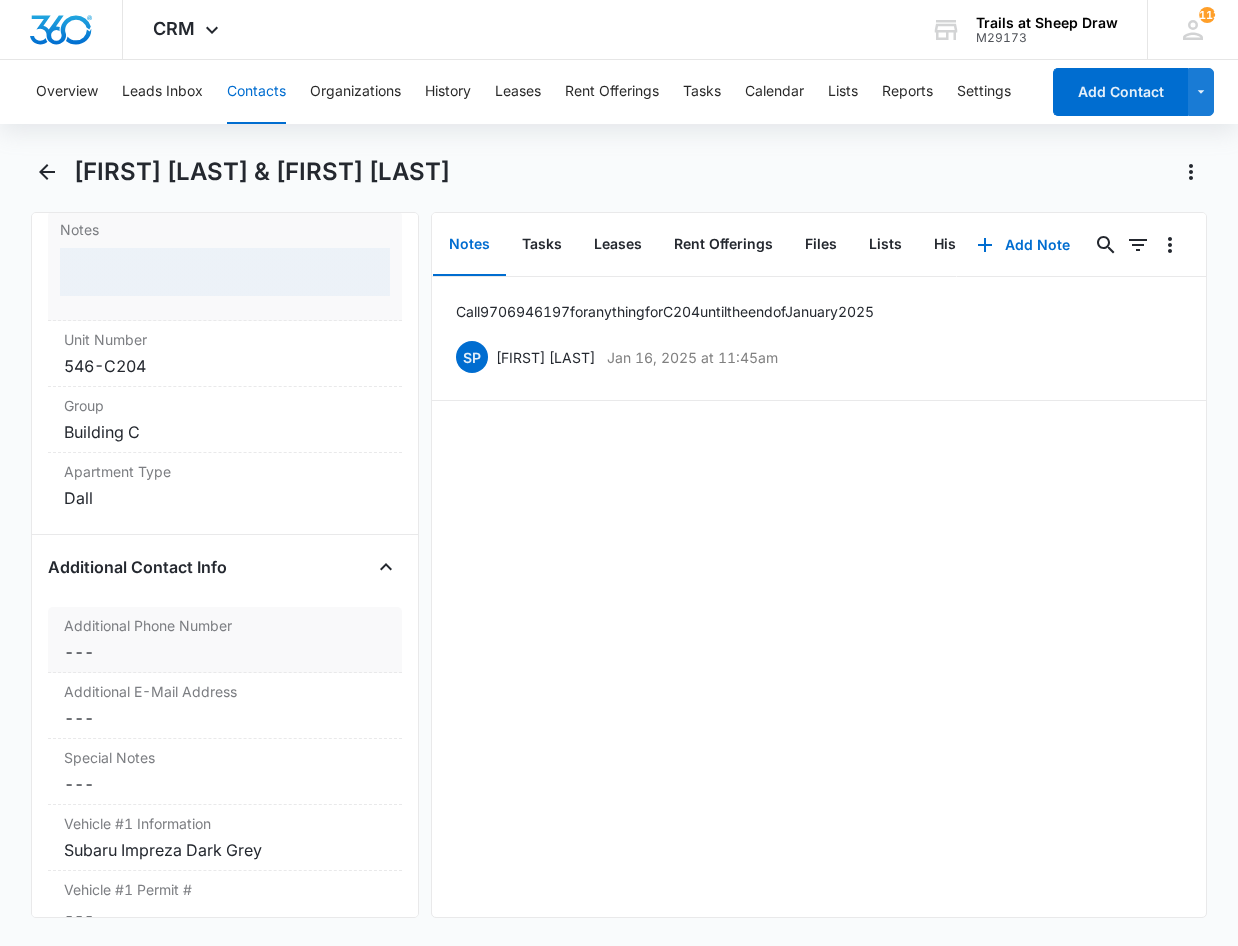 click on "Cancel Save Changes ---" at bounding box center [225, 652] 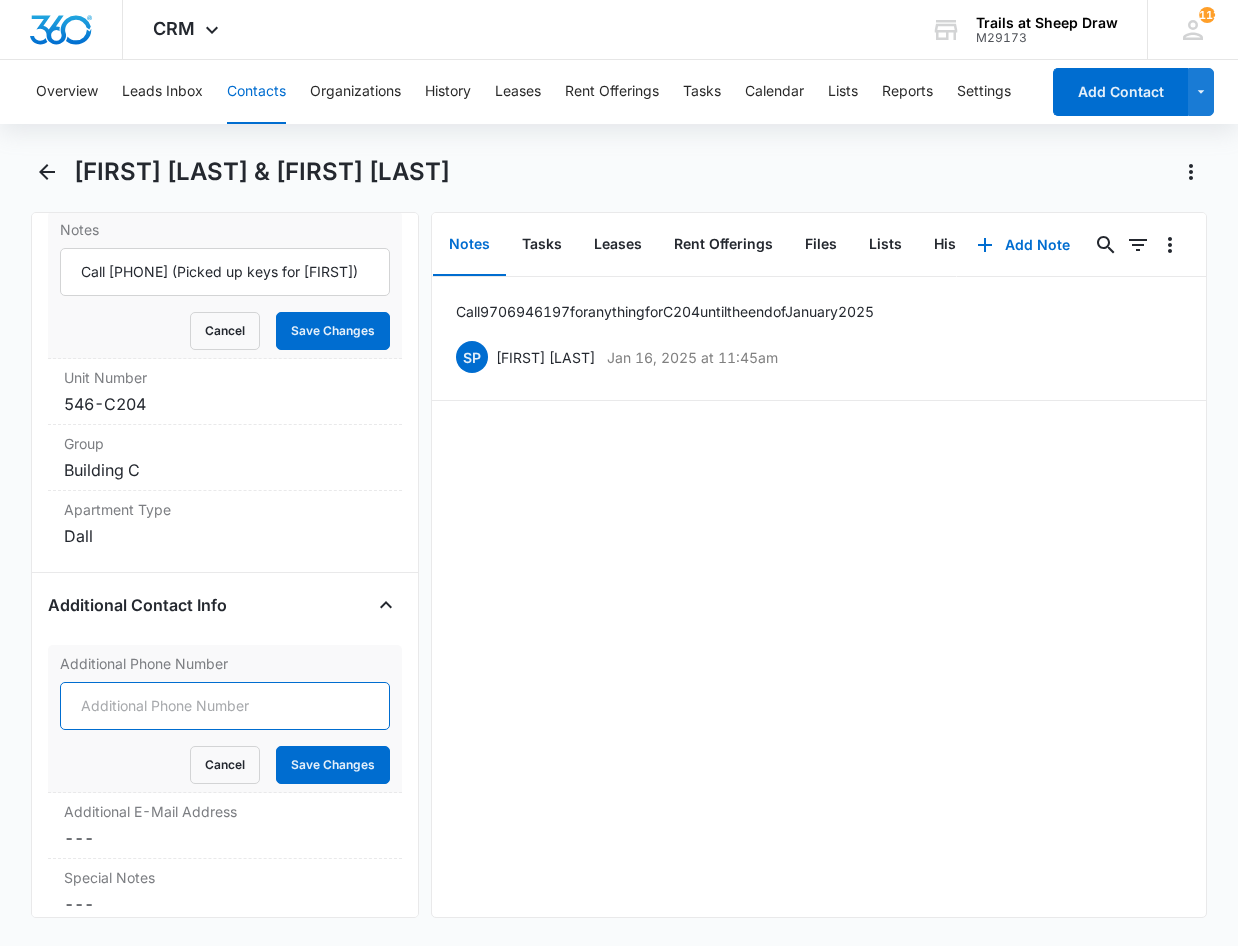 click on "Additional Phone Number" at bounding box center (225, 706) 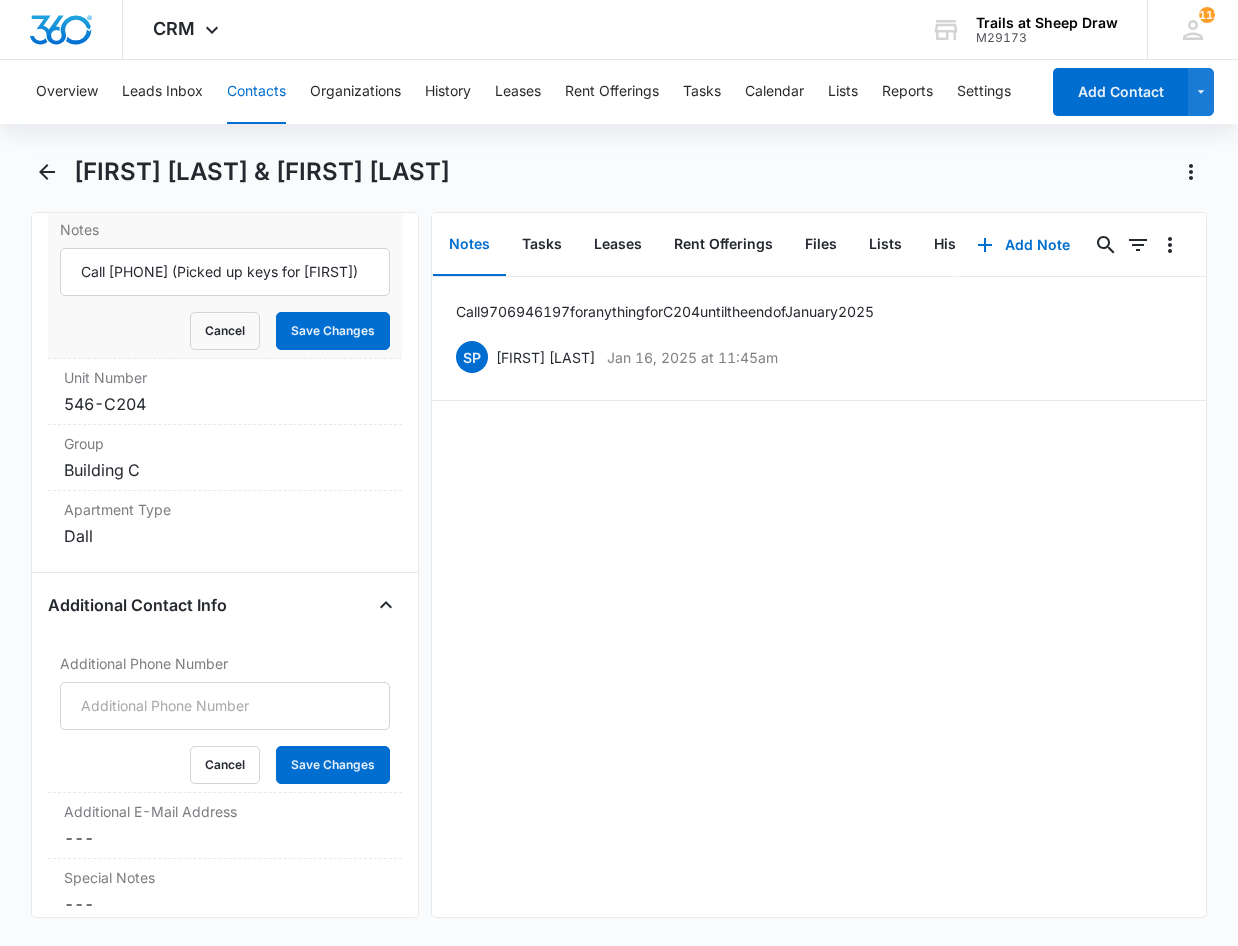 click on "Additional Contact Info Additional Phone Number Cancel Save Changes Additional E-Mail Address Cancel Save Changes --- Special Notes Cancel Save Changes --- Vehicle #1 Information Cancel Save Changes Subaru Impreza Dark Grey Vehicle #1 Permit # Cancel Save Changes --- Vehicle #2 Information Cancel Save Changes --- Vehicle #2 Permit # 2 Cancel Save Changes --- Garage Renter Cancel Save Changes --- Washer/Dryer Renter Cancel Save Changes Yes Washer/Dryer Asset Tag Cancel Save Changes ---" at bounding box center (225, 996) 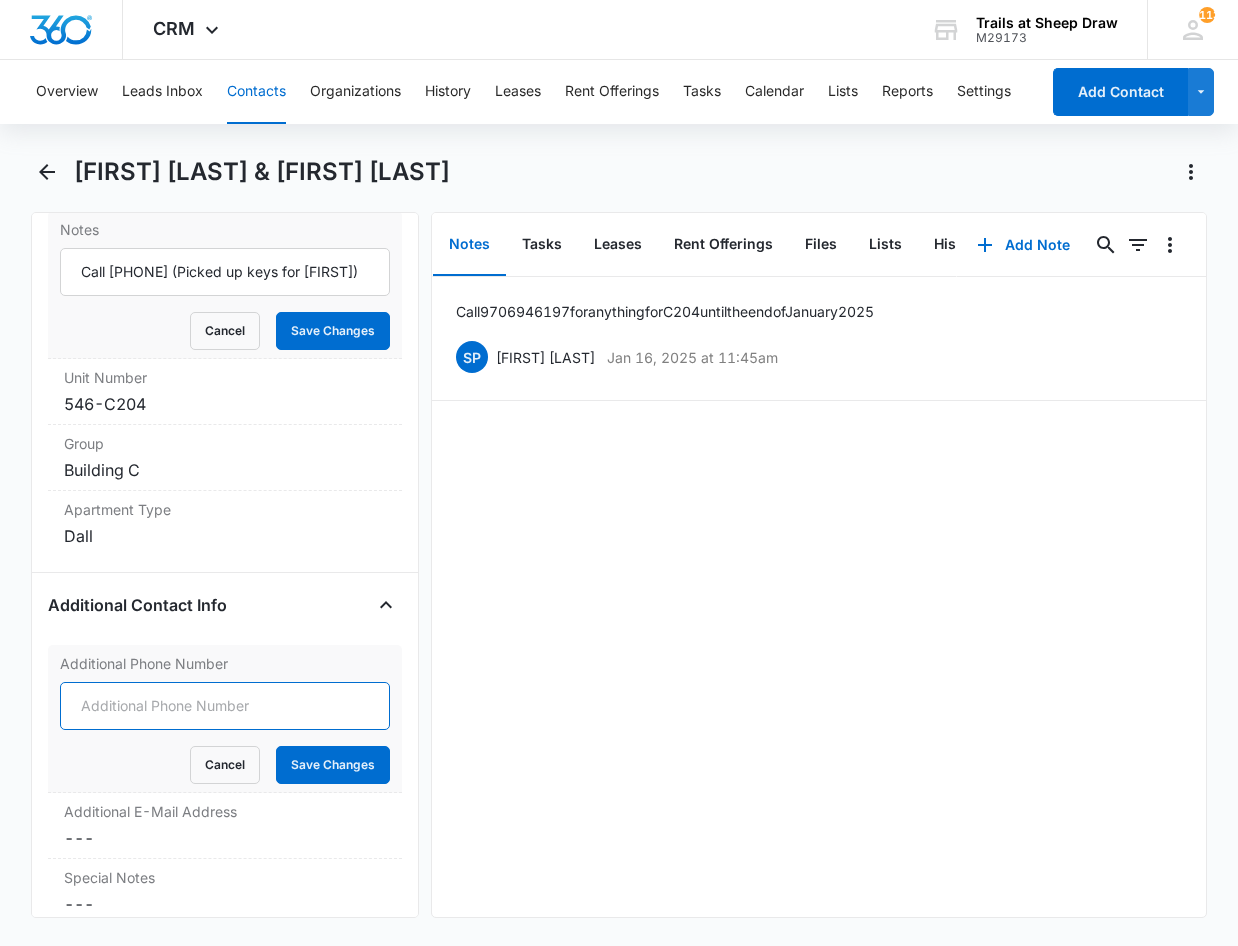 click on "Additional Phone Number" at bounding box center [225, 706] 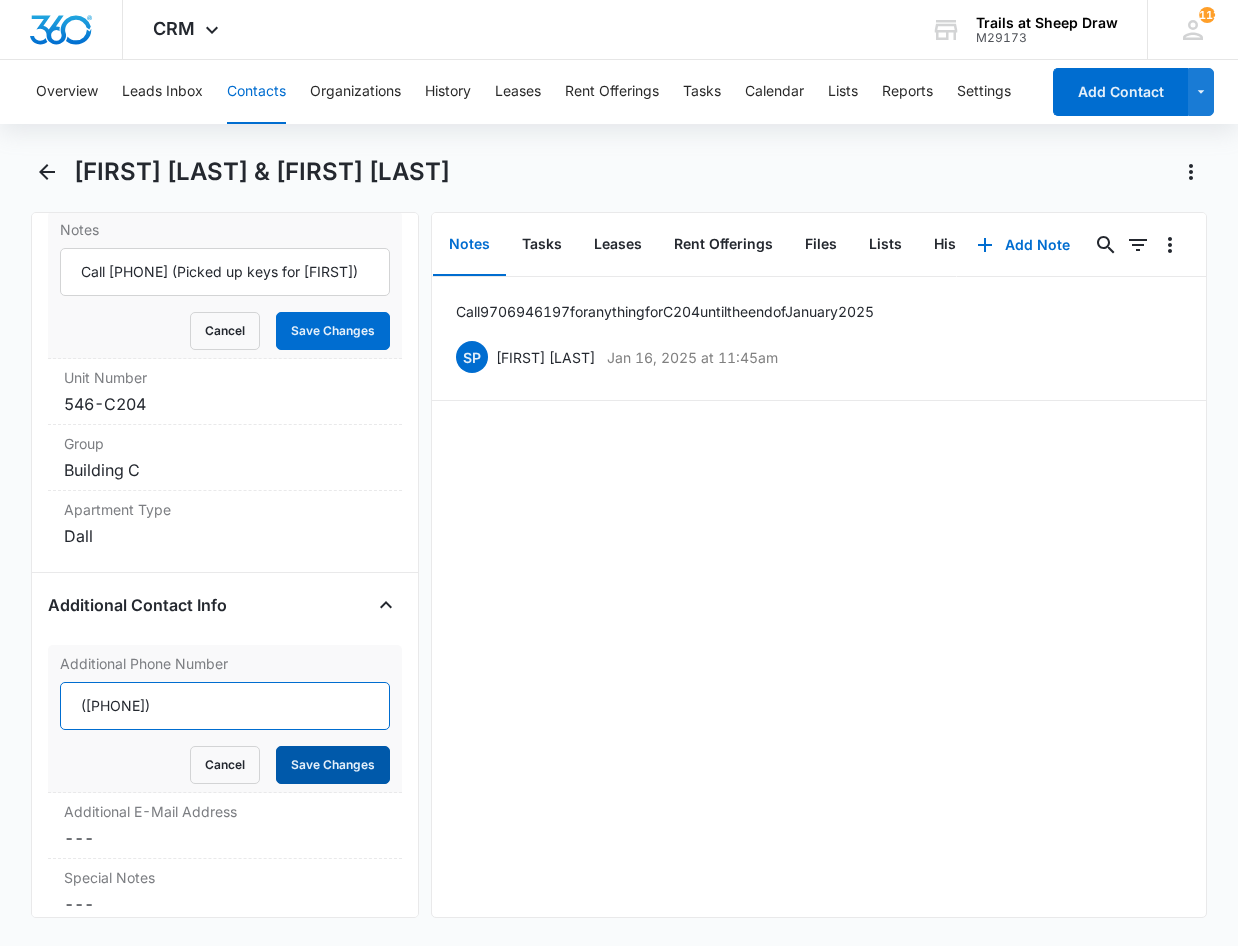 type on "([PHONE])" 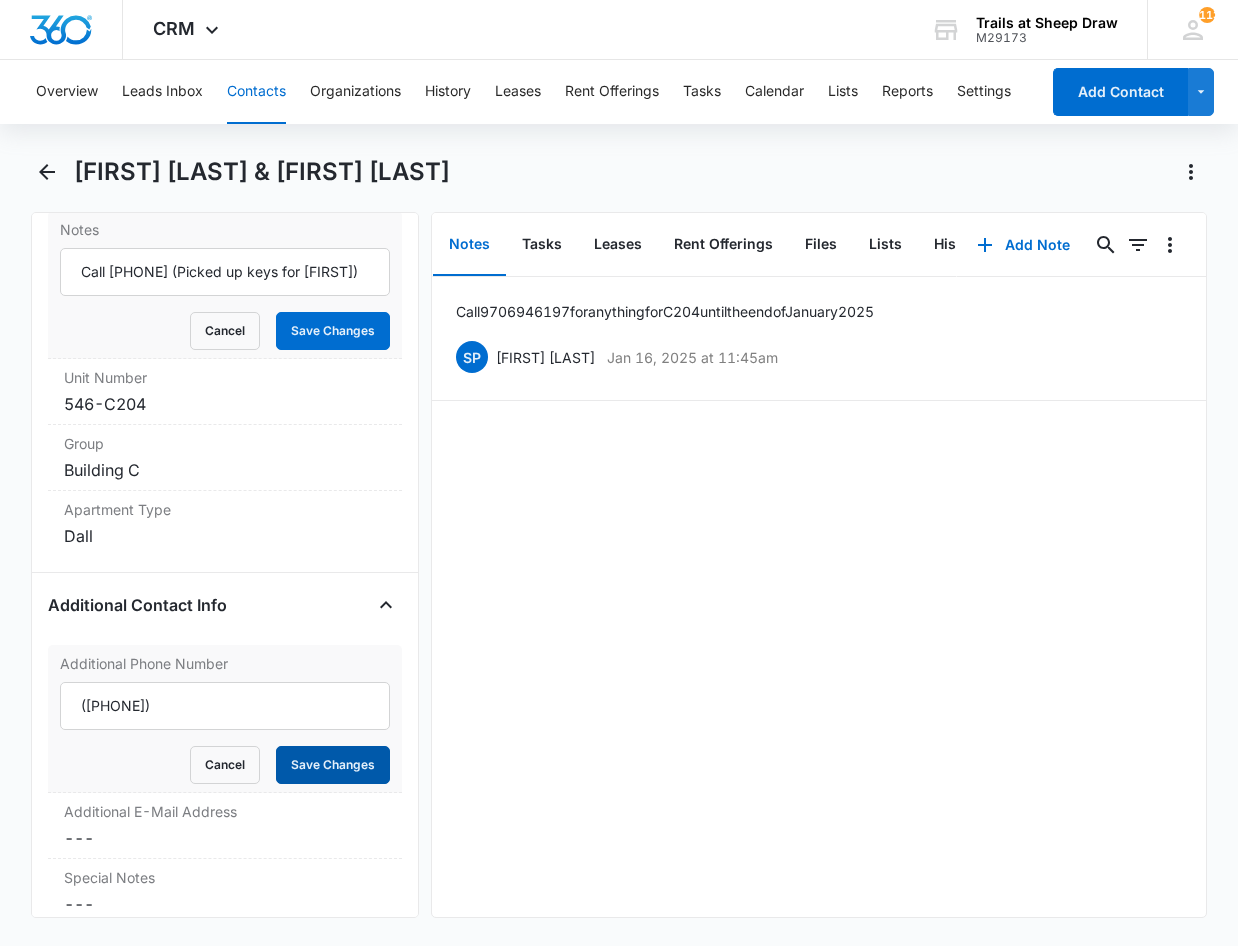 click on "Save Changes" at bounding box center (333, 765) 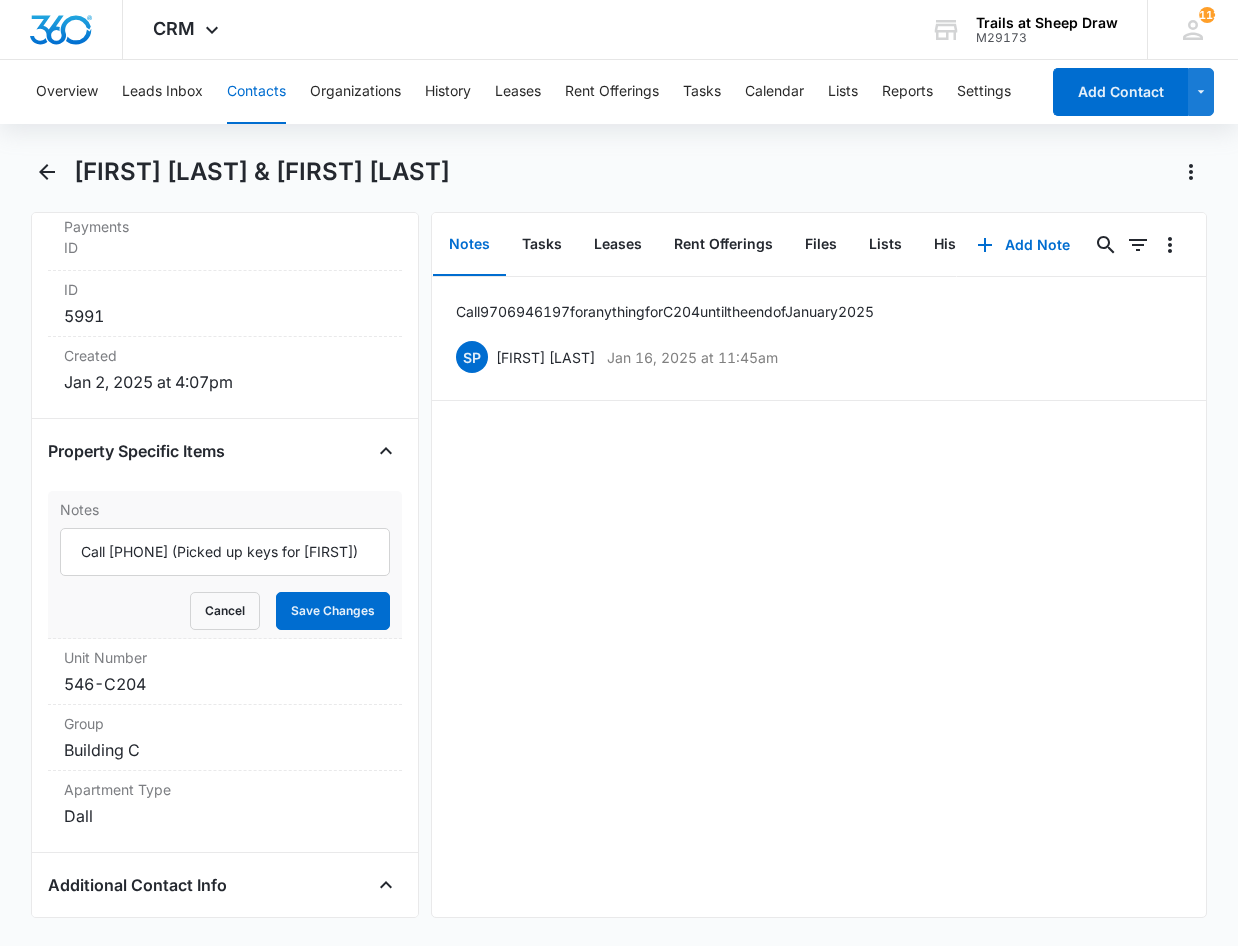 scroll, scrollTop: 1400, scrollLeft: 0, axis: vertical 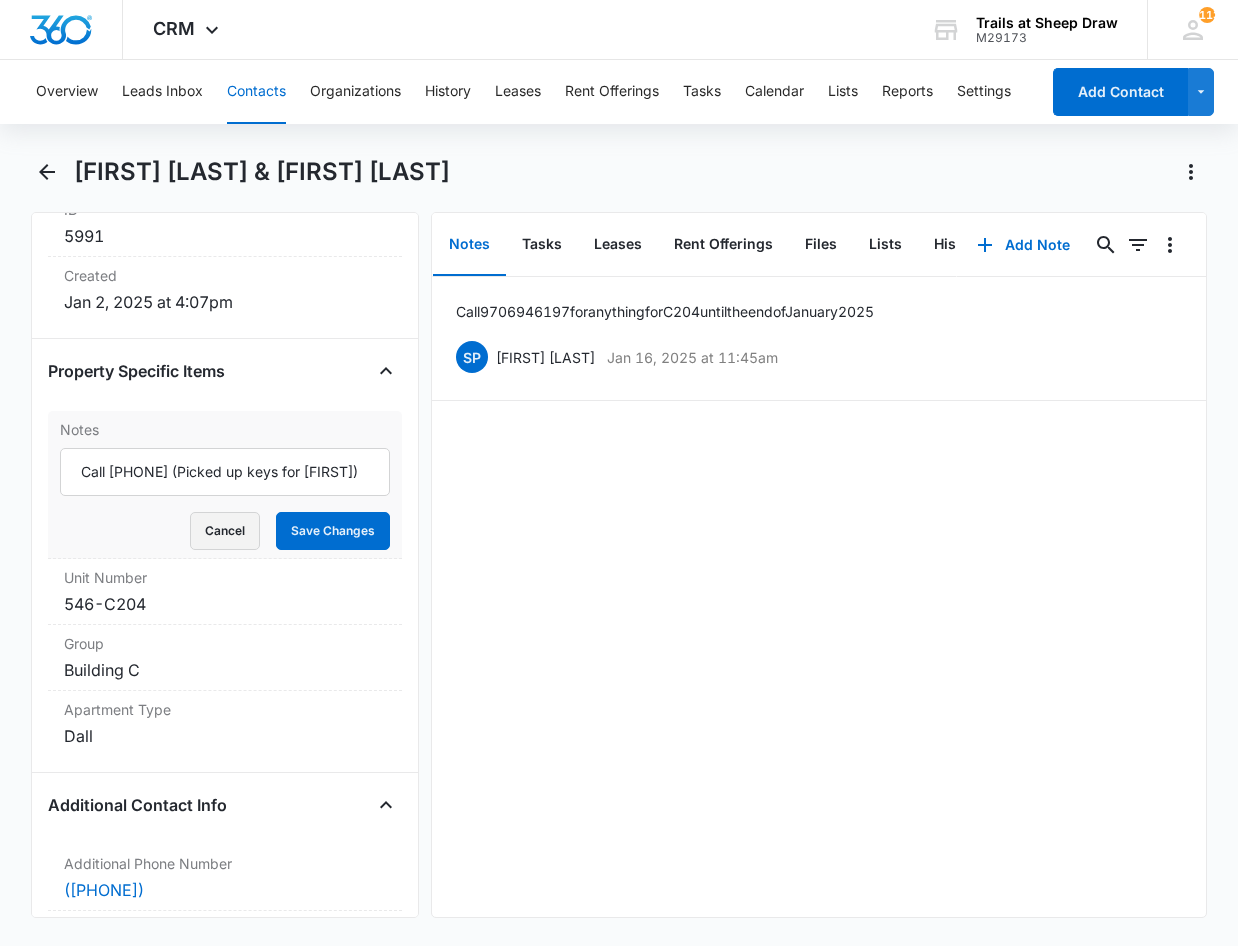 click on "Cancel" at bounding box center (225, 531) 